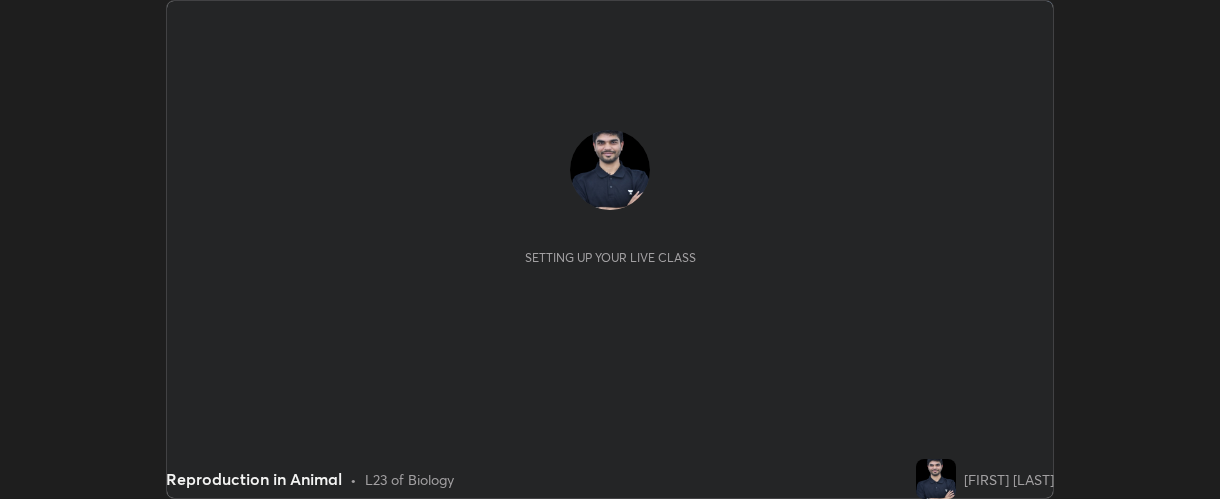 scroll, scrollTop: 0, scrollLeft: 0, axis: both 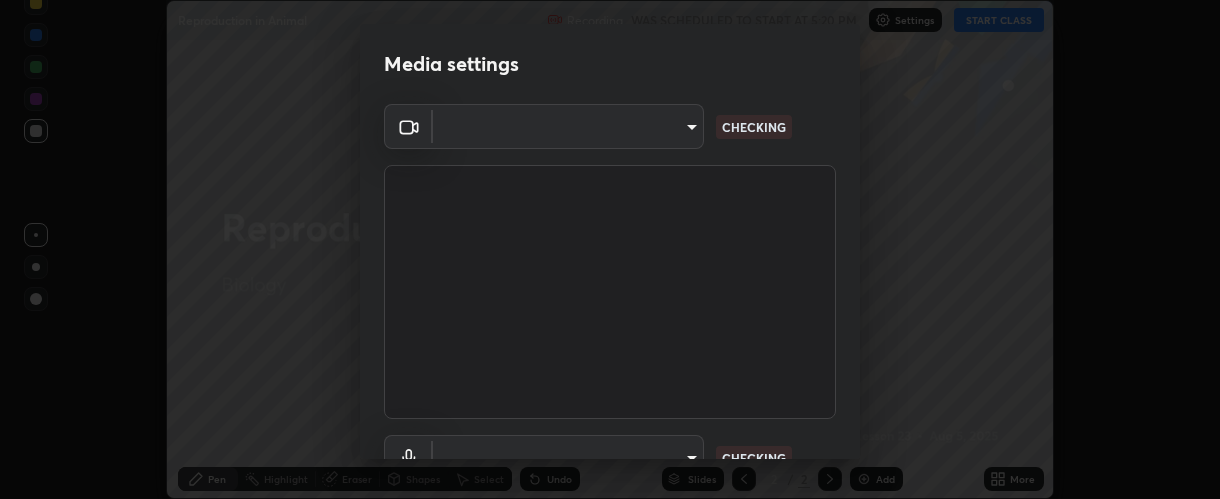 type on "37ff3dccddb3ae812b87417f3f546ef35516c4b54d471f30ebd420330c5d8ca5" 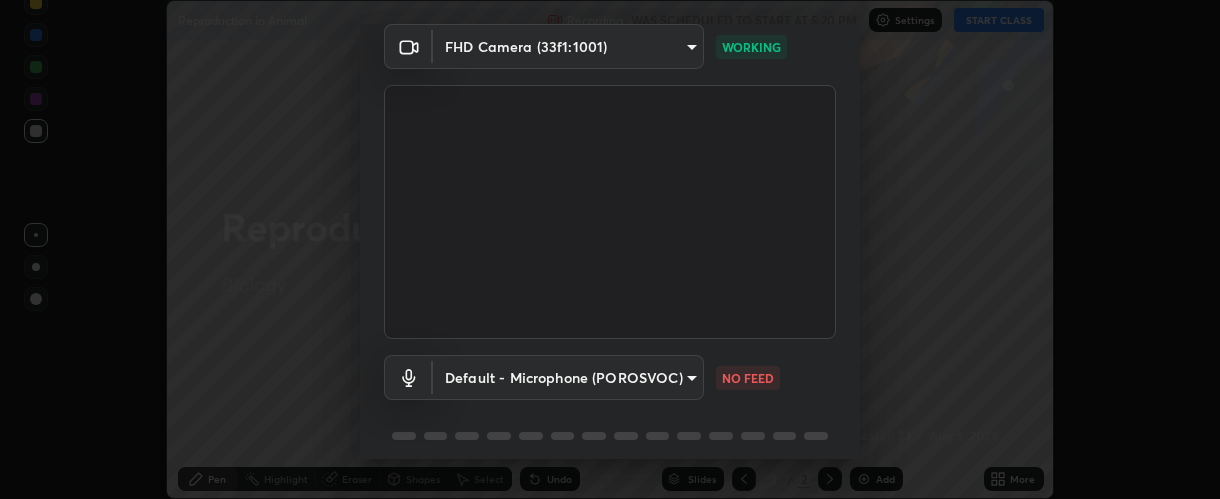 scroll, scrollTop: 156, scrollLeft: 0, axis: vertical 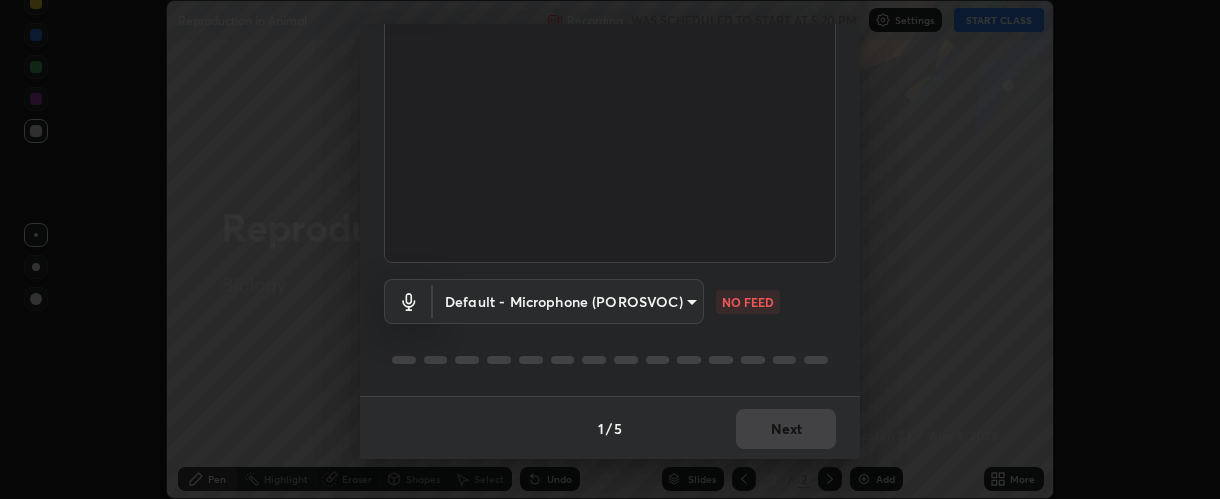 click on "Erase all Reproduction in Animal Recording WAS SCHEDULED TO START AT  5:20 PM Settings START CLASS Setting up your live class Reproduction in Animal • L23 of Biology [FIRST] [LAST] Pen Highlight Eraser Shapes Select Undo Slides 2 / 2 Add More No doubts shared Encourage your learners to ask a doubt for better clarity Report an issue Reason for reporting Buffering Chat not working Audio - Video sync issue Educator video quality low ​ Attach an image Report Media settings FHD Camera (33f1:1001) 37ff3dccddb3ae812b87417f3f546ef35516c4b54d471f30ebd420330c5d8ca5 WORKING Default - Microphone (POROSVOC) default NO FEED 1 / 5 Next" at bounding box center [610, 249] 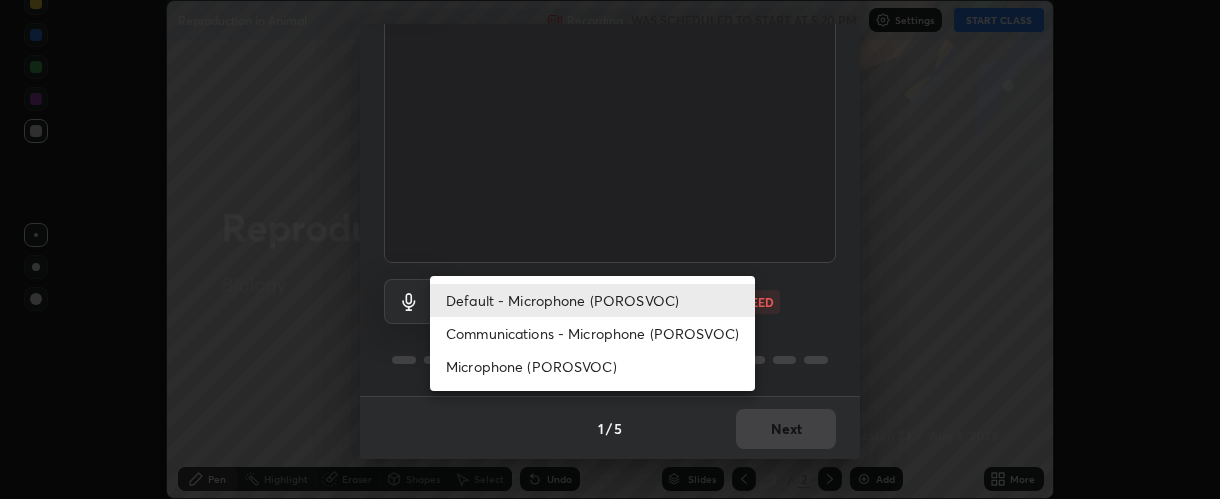 click on "Communications - Microphone (POROSVOC)" at bounding box center [592, 333] 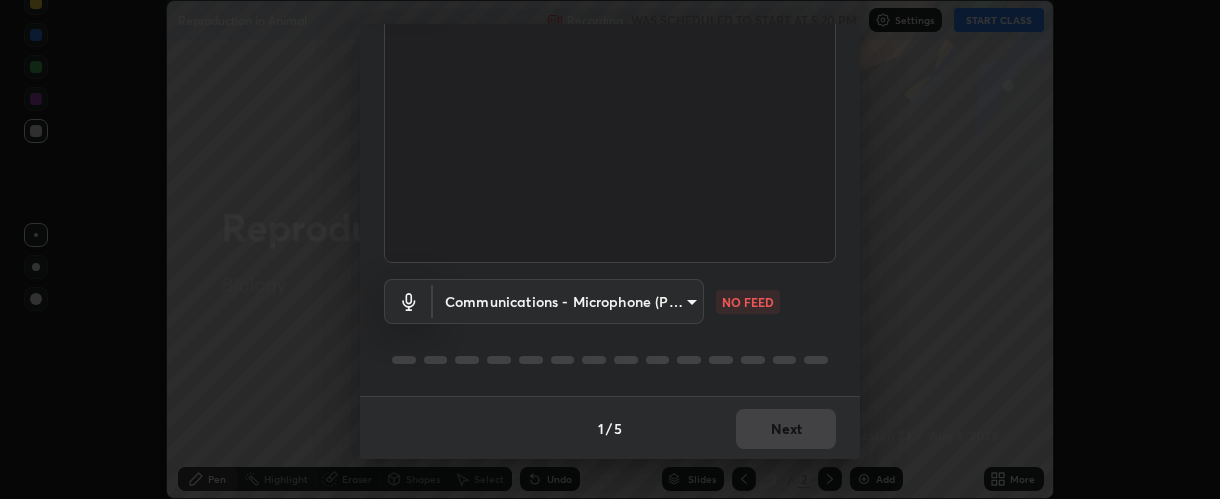 click on "Erase all Reproduction in Animal Recording WAS SCHEDULED TO START AT  5:20 PM Settings START CLASS Setting up your live class Reproduction in Animal • L23 of Biology [FIRST] [LAST] Pen Highlight Eraser Shapes Select Undo Slides 2 / 2 Add More No doubts shared Encourage your learners to ask a doubt for better clarity Report an issue Reason for reporting Buffering Chat not working Audio - Video sync issue Educator video quality low ​ Attach an image Report Media settings FHD Camera (33f1:1001) 37ff3dccddb3ae812b87417f3f546ef35516c4b54d471f30ebd420330c5d8ca5 WORKING Communications - Microphone (POROSVOC) communications NO FEED 1 / 5 Next Default - Microphone (POROSVOC) communications - Microphone (POROSVOC) Microphone (POROSVOC)" at bounding box center (610, 249) 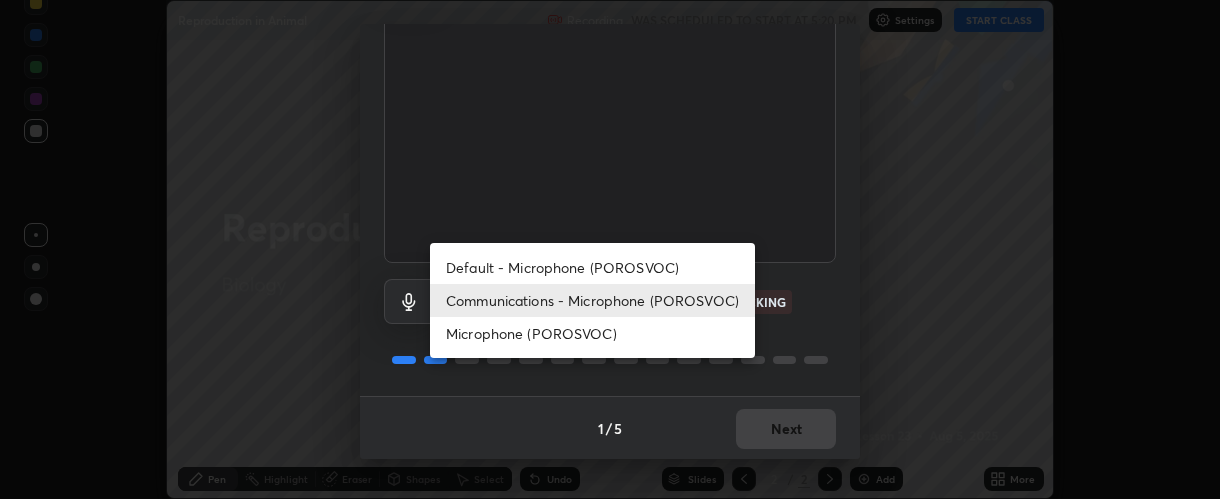 click on "Default - Microphone (POROSVOC)" at bounding box center [592, 267] 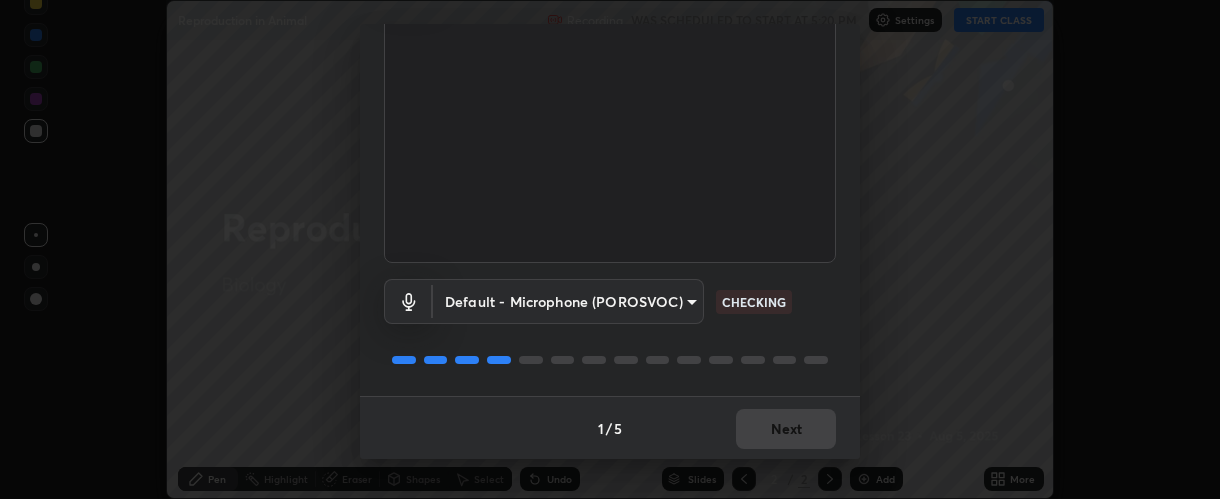 click on "1 / 5 Next" at bounding box center [610, 428] 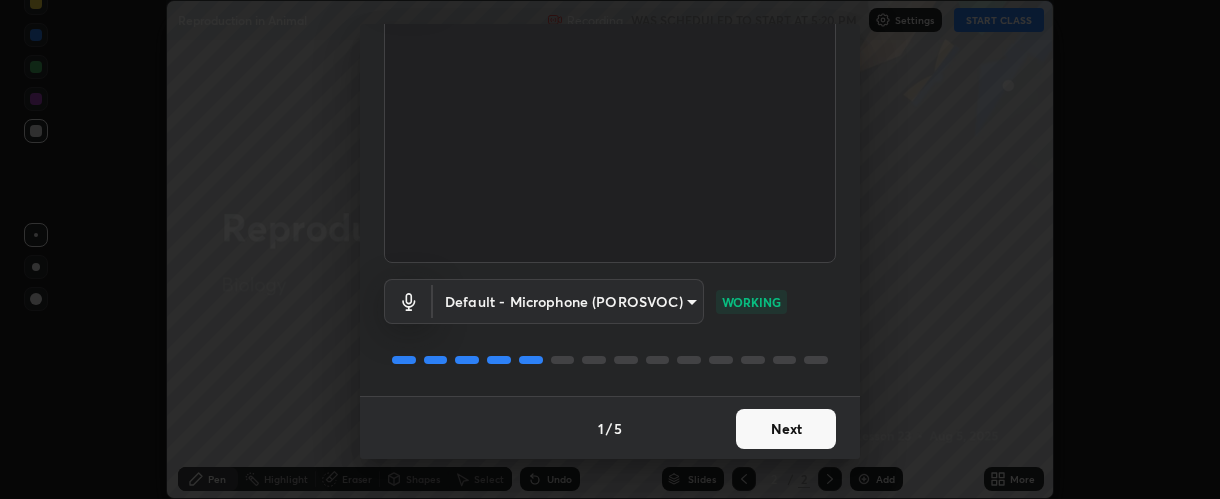 click on "Next" at bounding box center [786, 429] 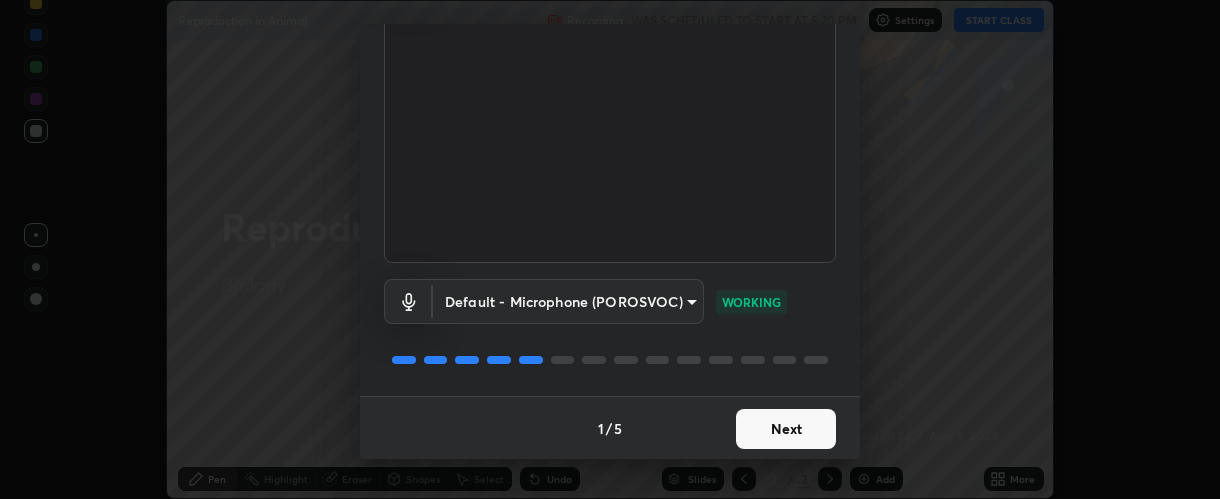 scroll, scrollTop: 0, scrollLeft: 0, axis: both 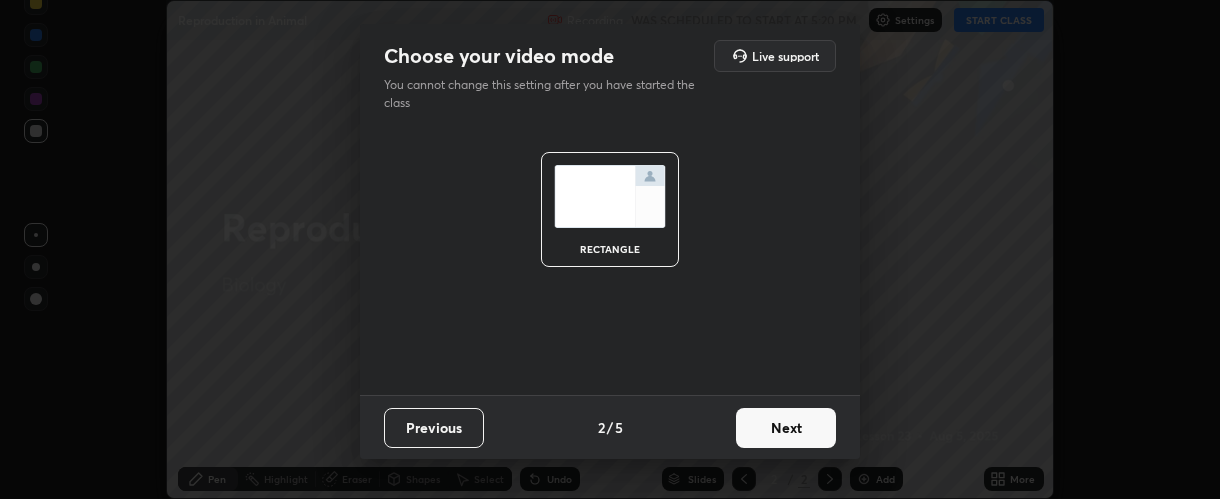 click on "Next" at bounding box center [786, 428] 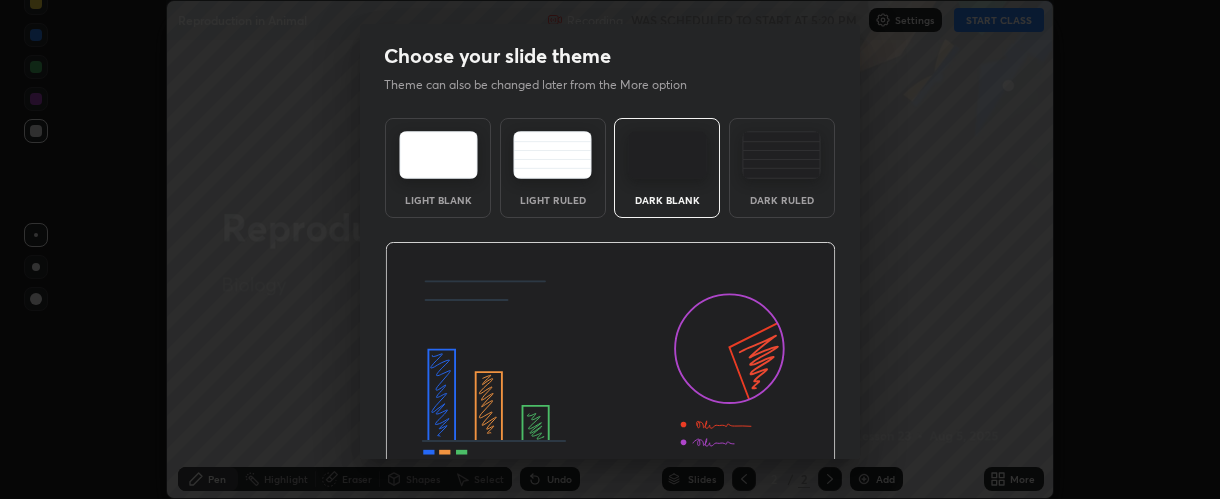 click at bounding box center [610, 369] 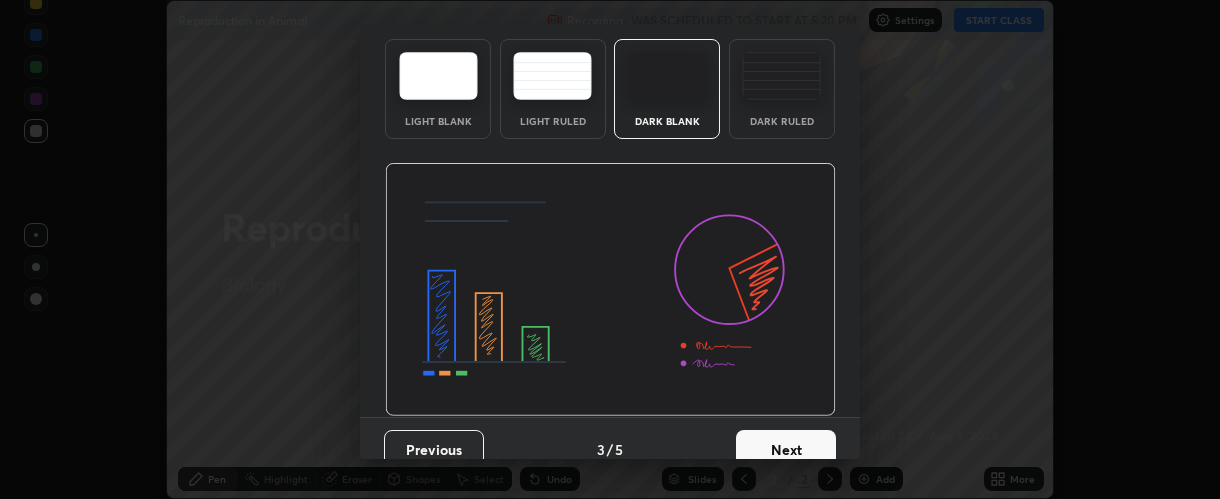 scroll, scrollTop: 100, scrollLeft: 0, axis: vertical 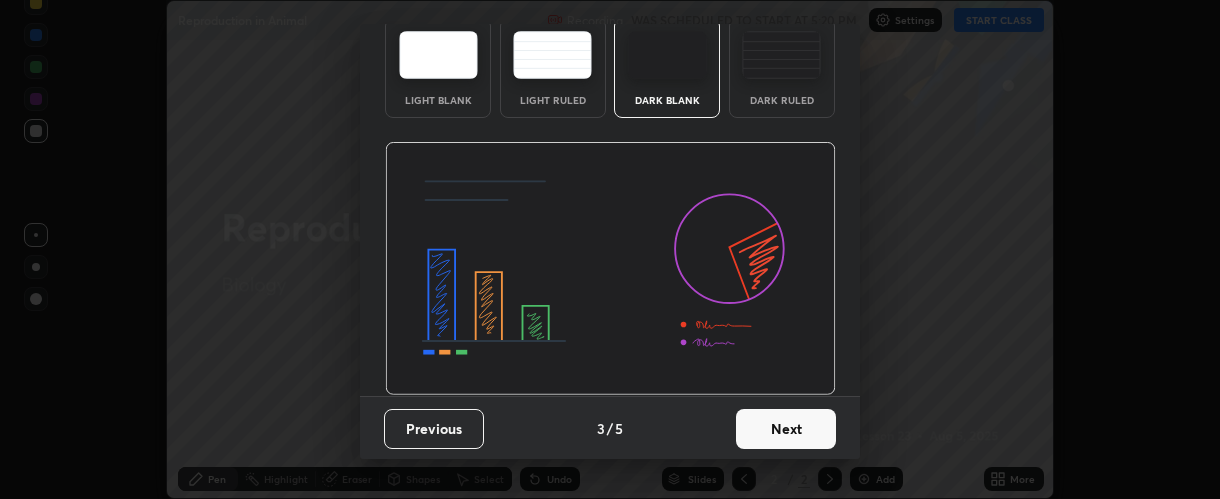 click at bounding box center [781, 55] 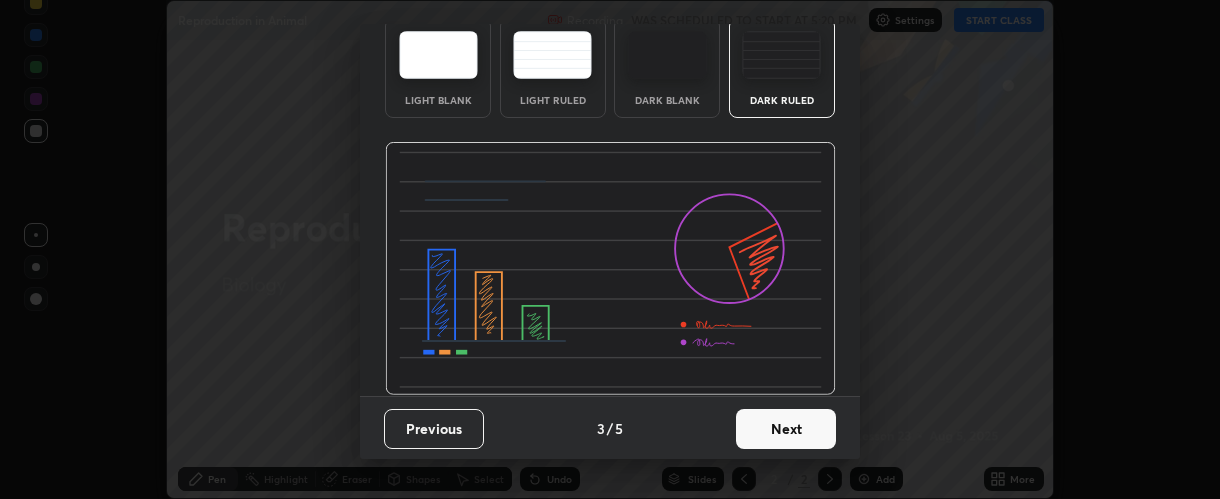 click on "Next" at bounding box center (786, 429) 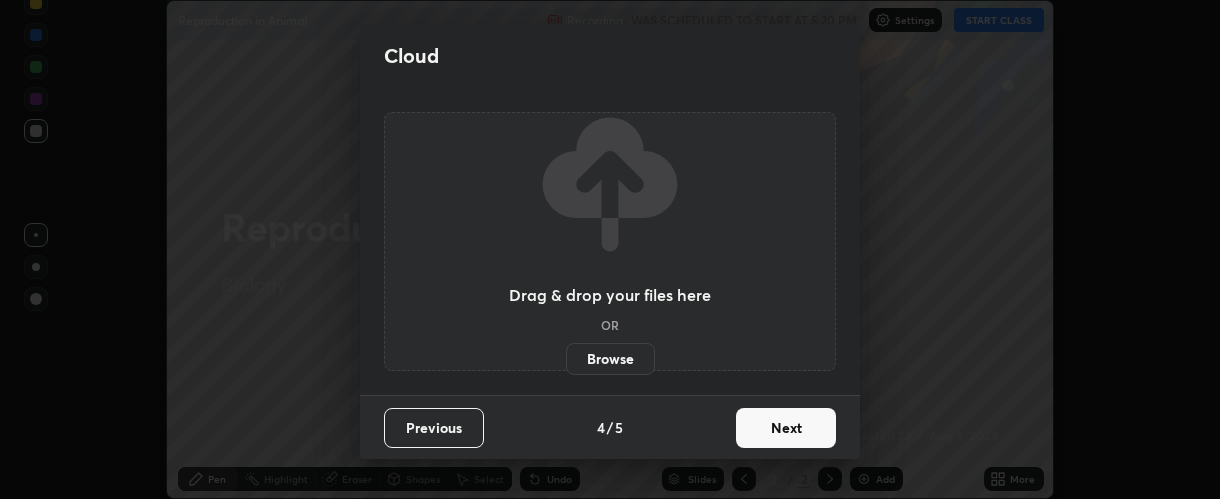 click on "Next" at bounding box center (786, 428) 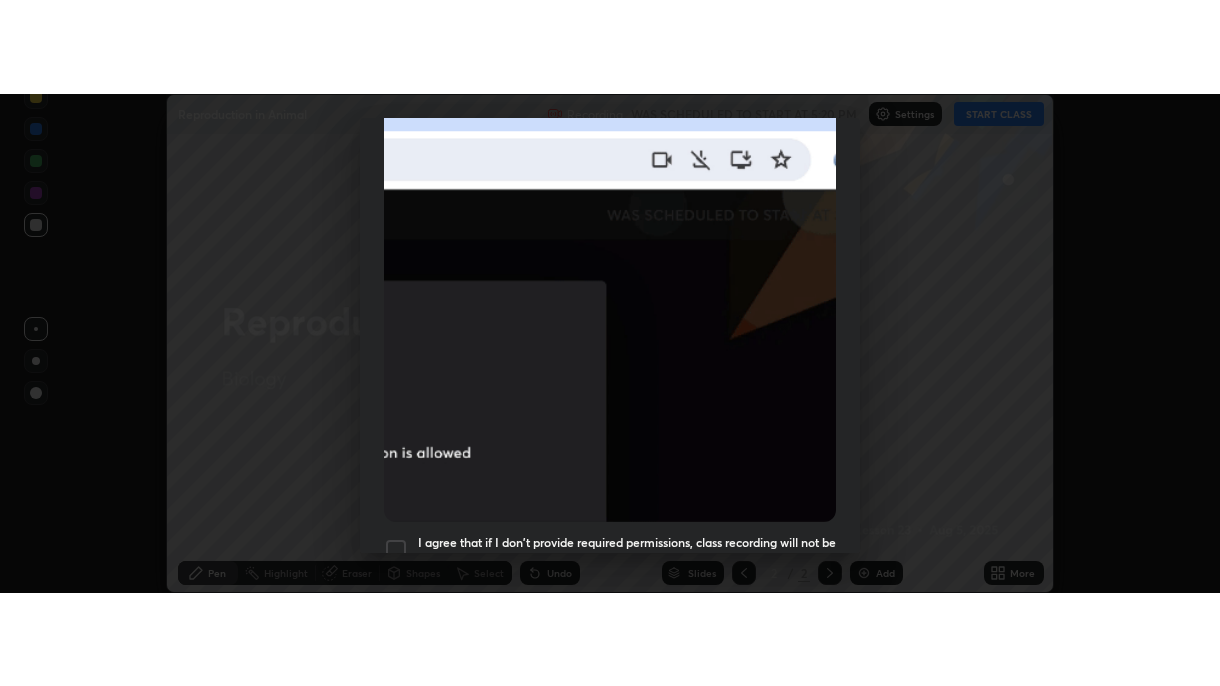 scroll, scrollTop: 565, scrollLeft: 0, axis: vertical 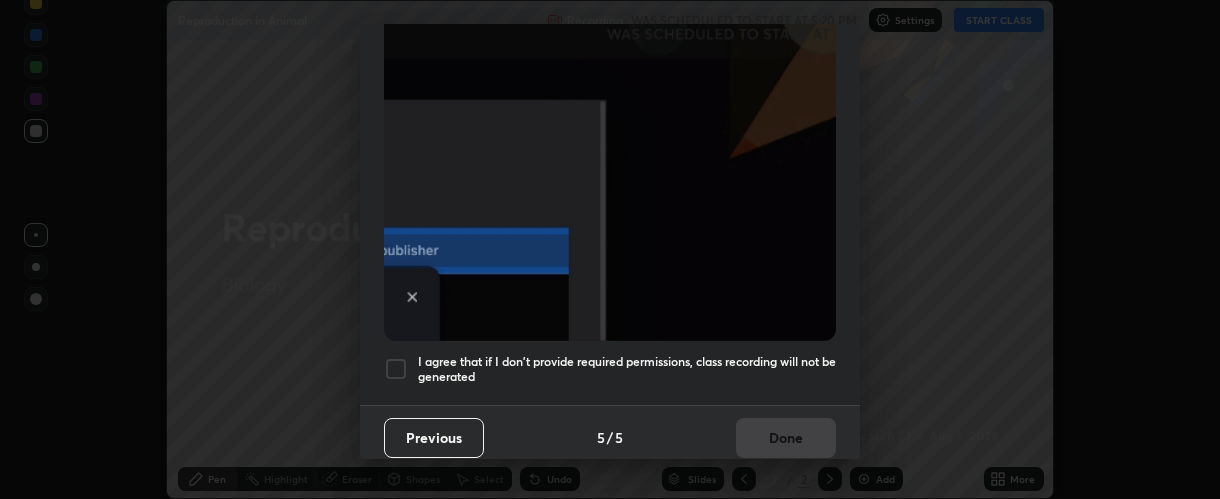 click on "I agree that if I don't provide required permissions, class recording will not be generated" at bounding box center (627, 369) 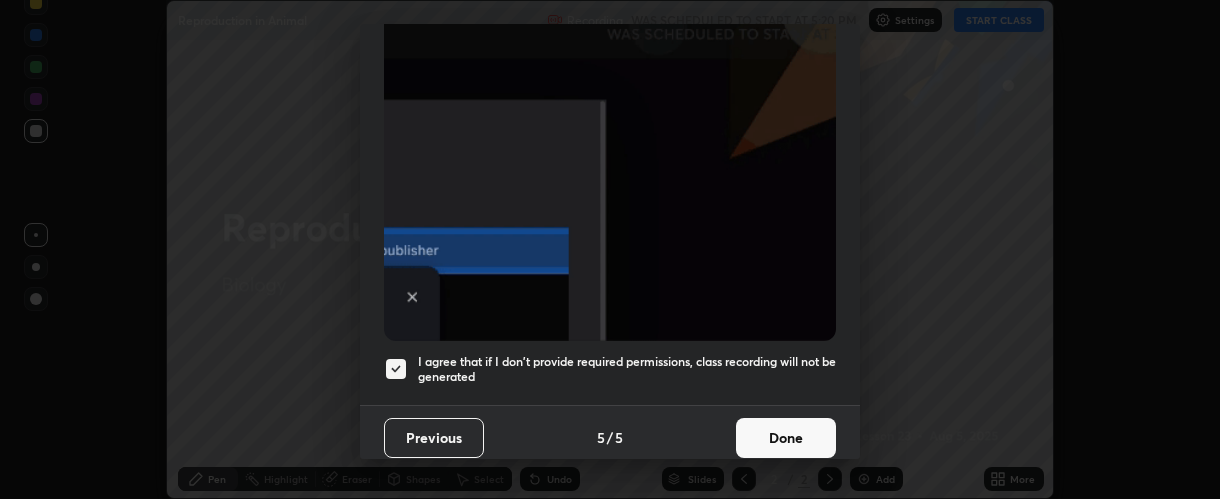 click on "Done" at bounding box center (786, 438) 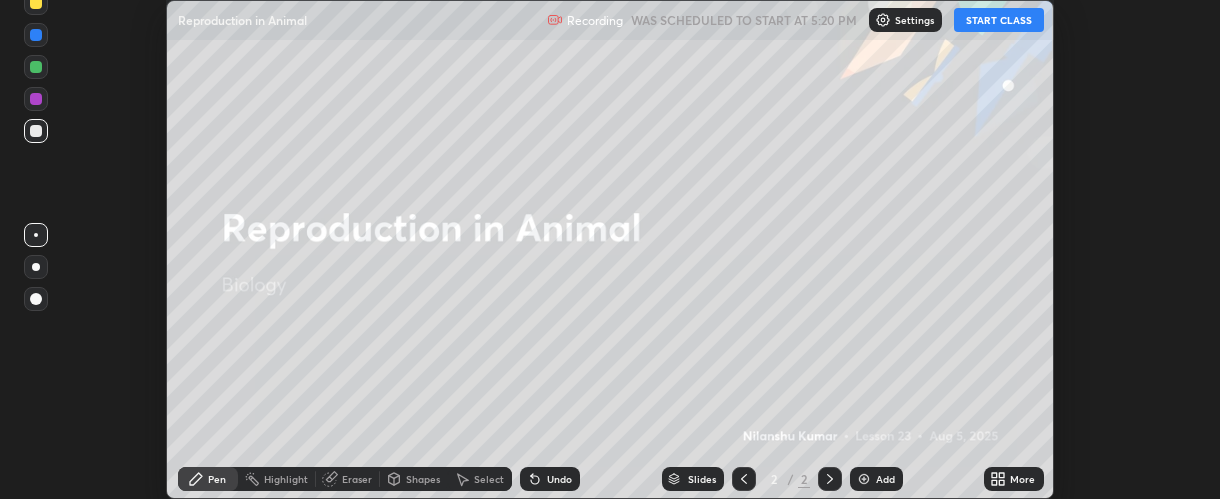 click at bounding box center (864, 479) 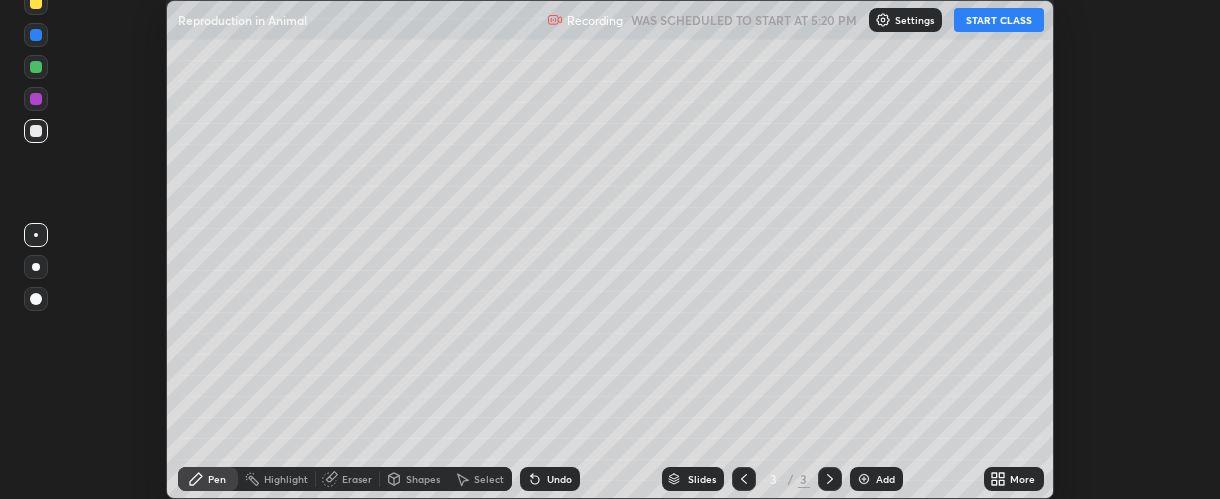 click on "Slides 3 / 3 Add" at bounding box center (781, 479) 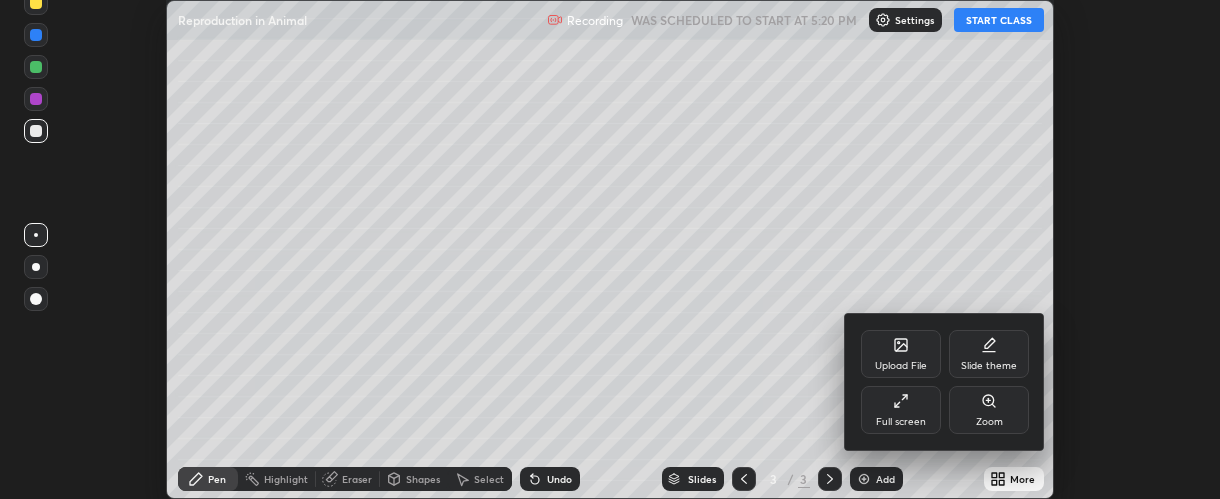 click on "Full screen" at bounding box center [901, 410] 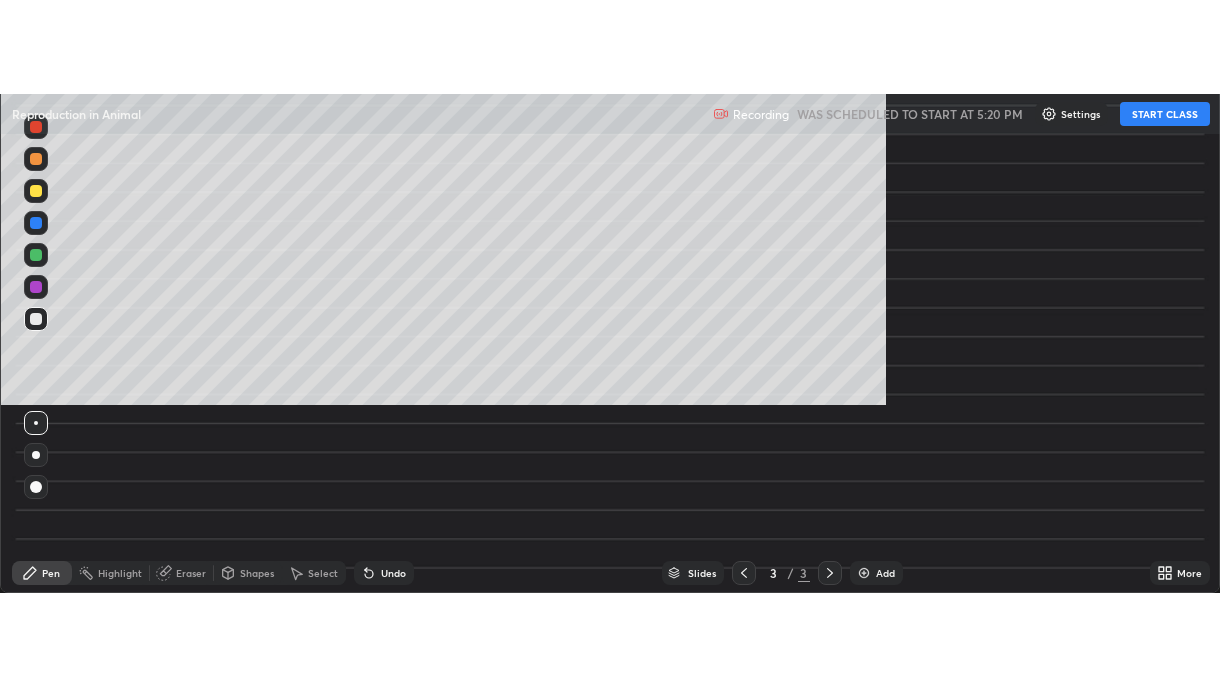 scroll, scrollTop: 99313, scrollLeft: 98780, axis: both 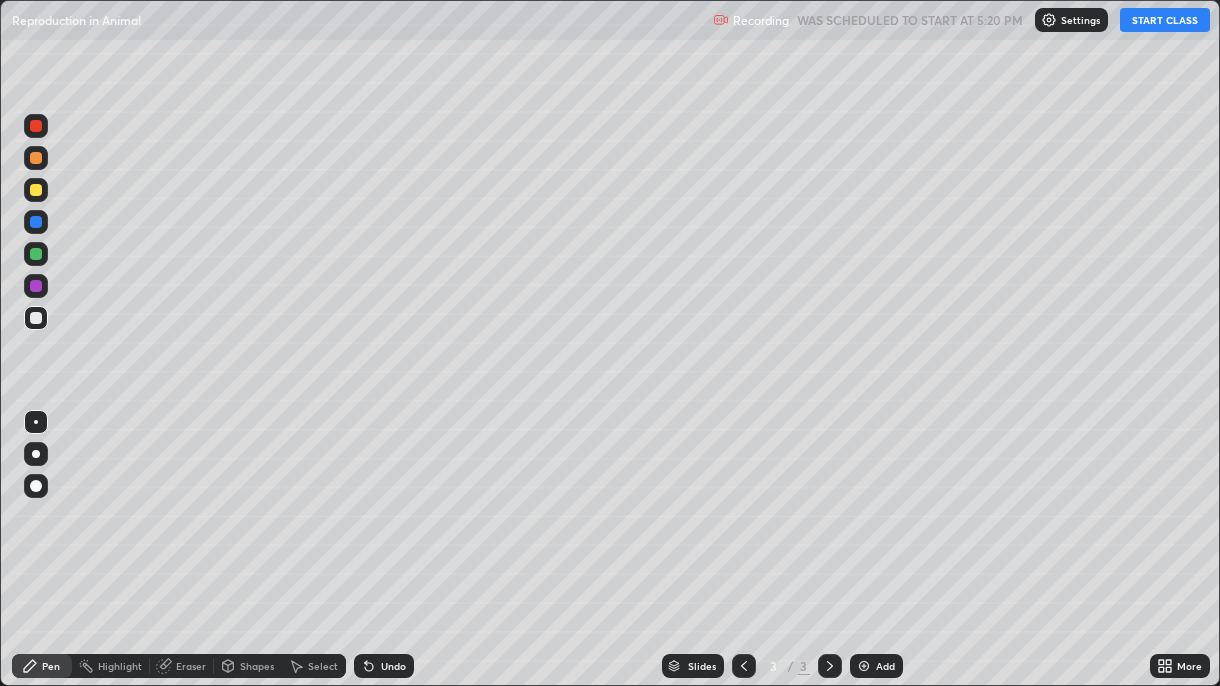 click on "START CLASS" at bounding box center (1165, 20) 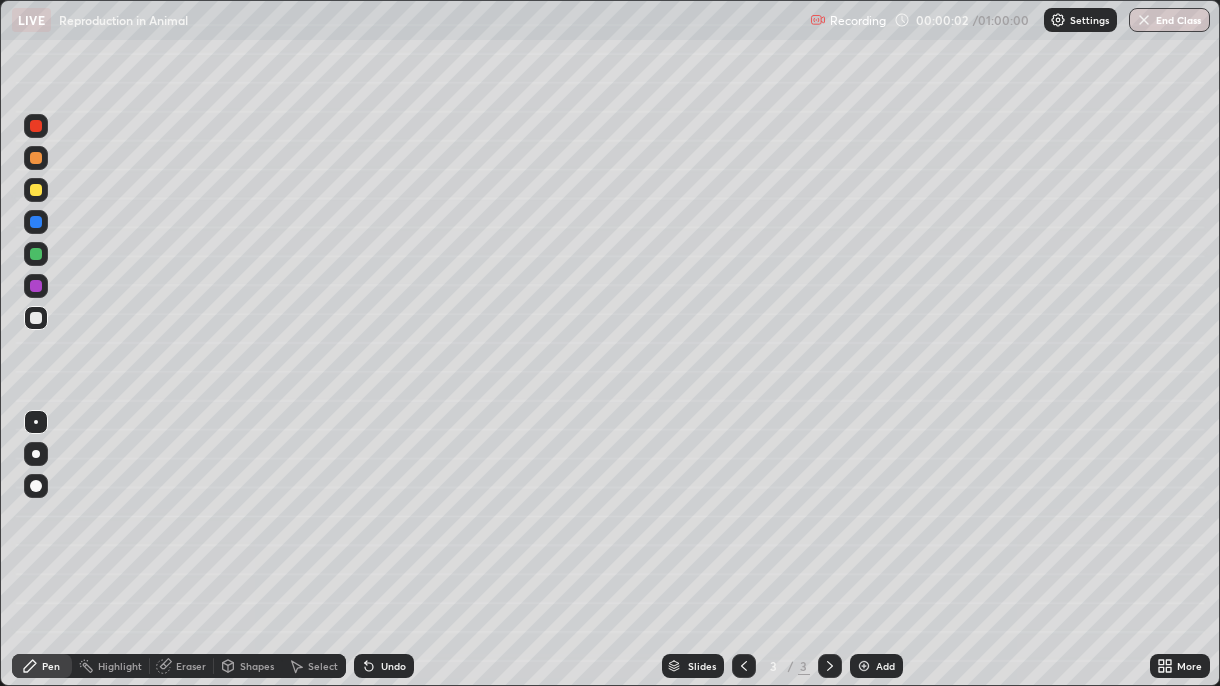 click at bounding box center [36, 454] 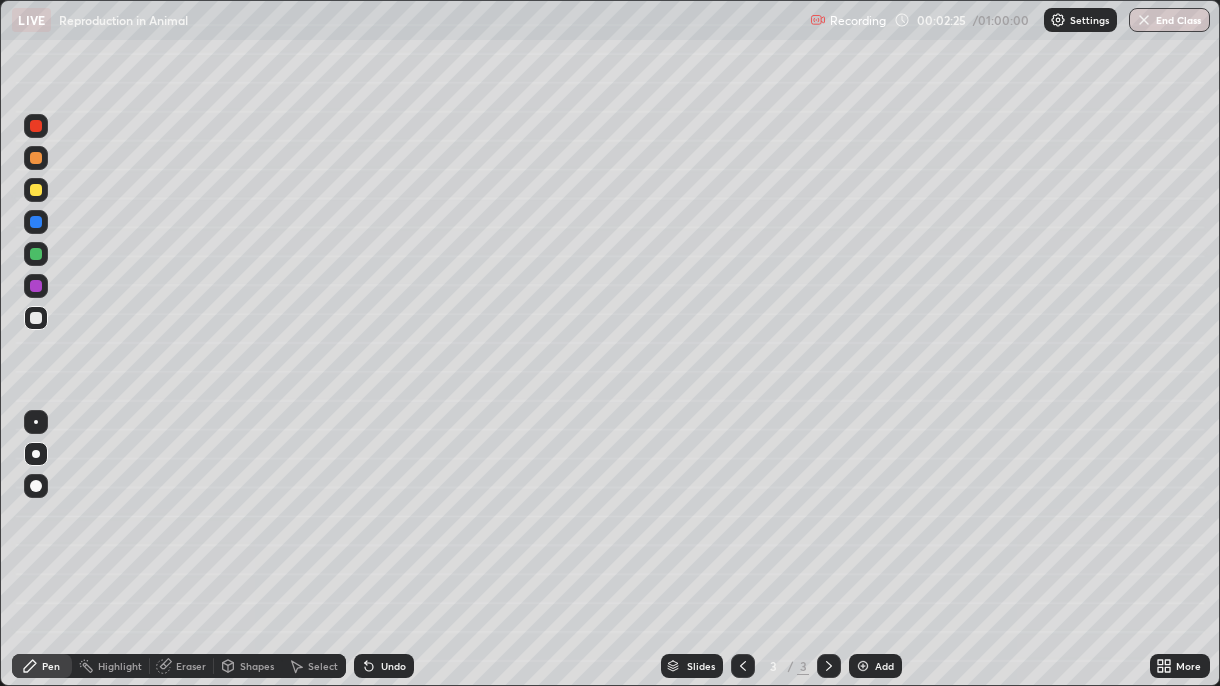 scroll, scrollTop: 686, scrollLeft: 1220, axis: both 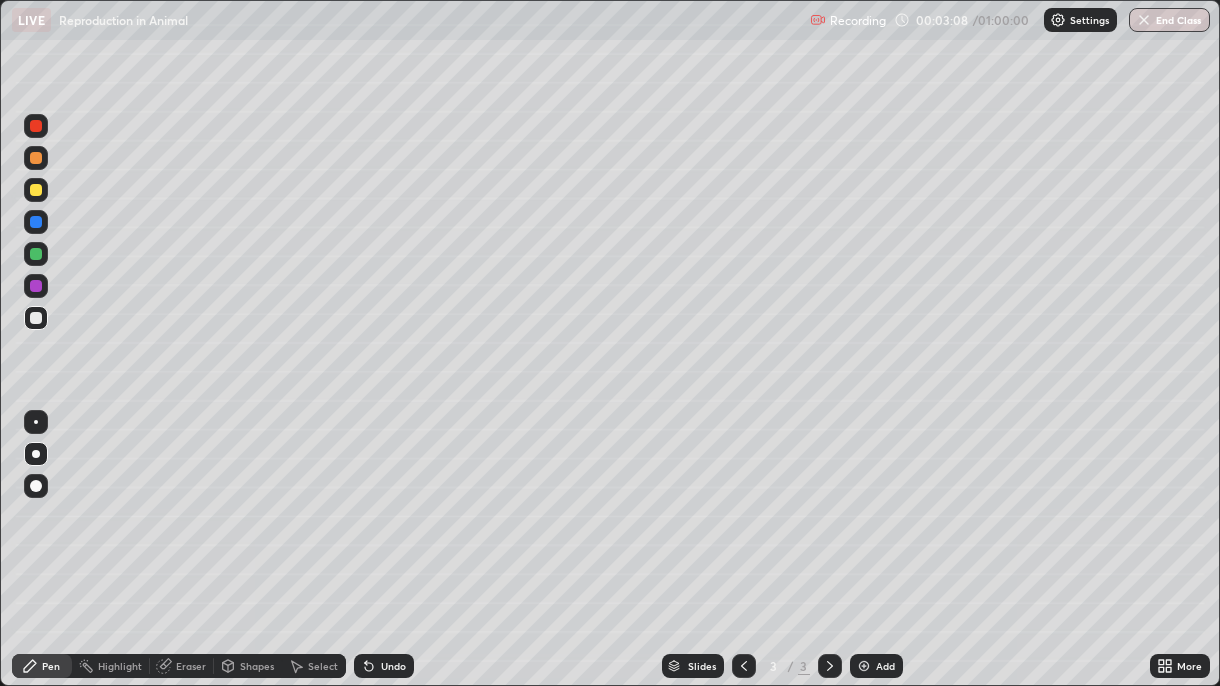 click at bounding box center (36, 254) 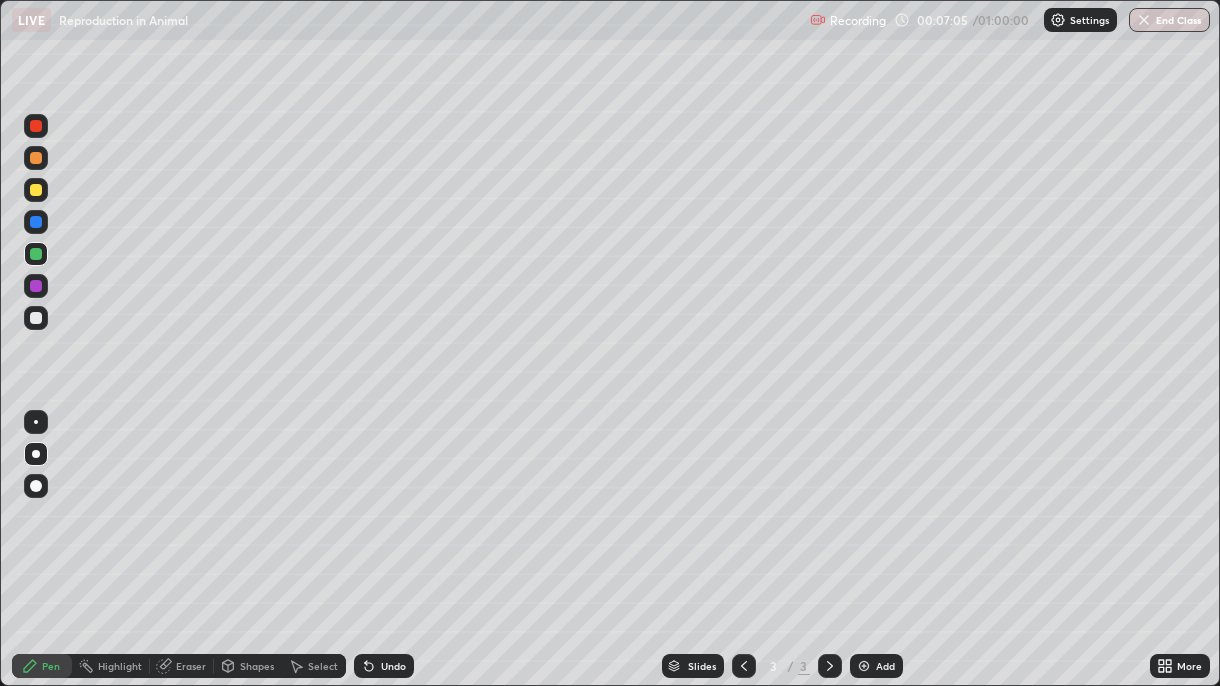 click on "Add" at bounding box center (876, 666) 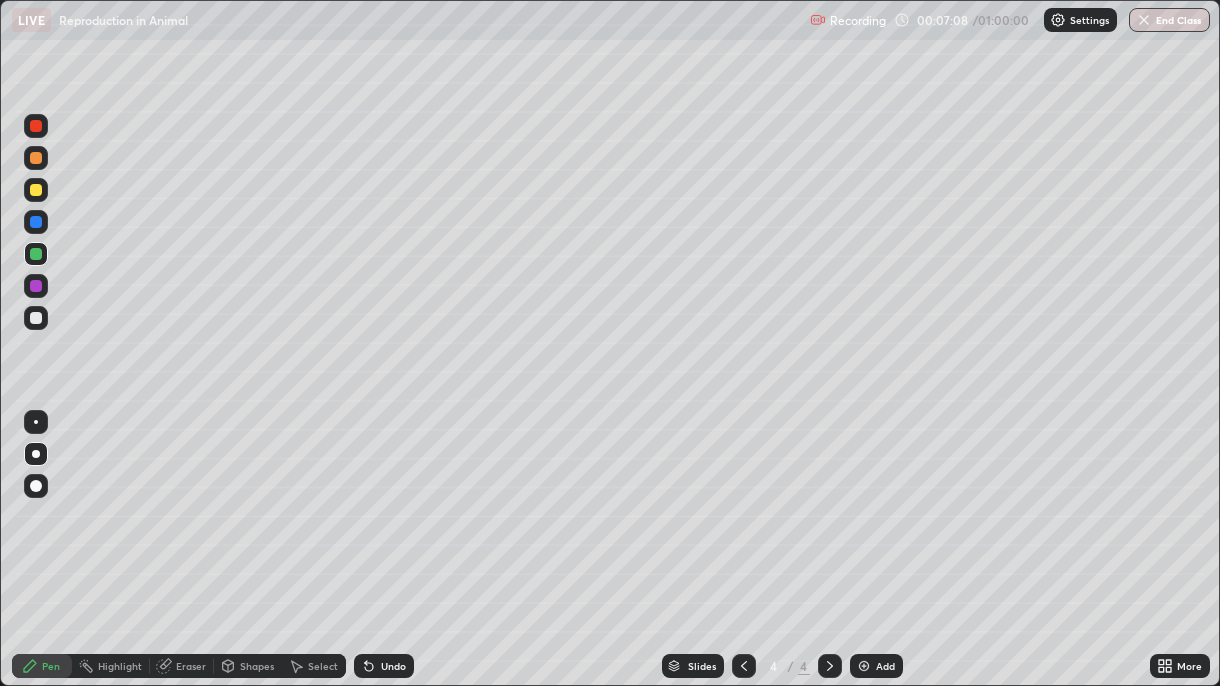 click at bounding box center (36, 222) 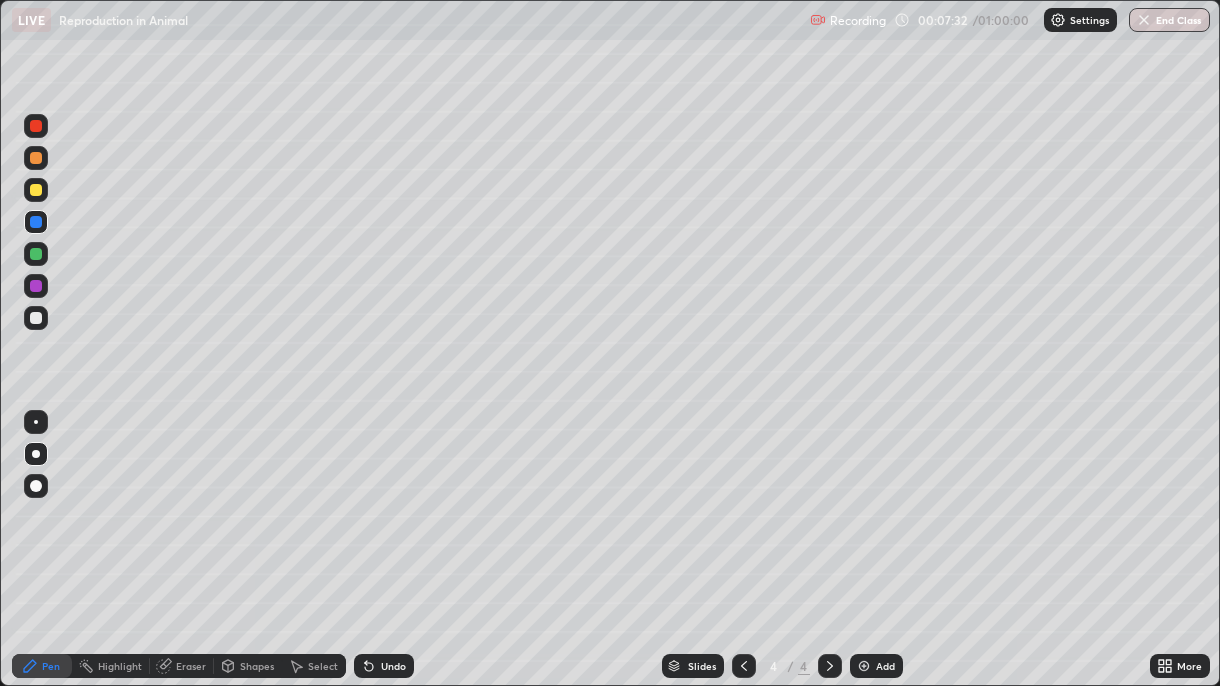 click at bounding box center (36, 318) 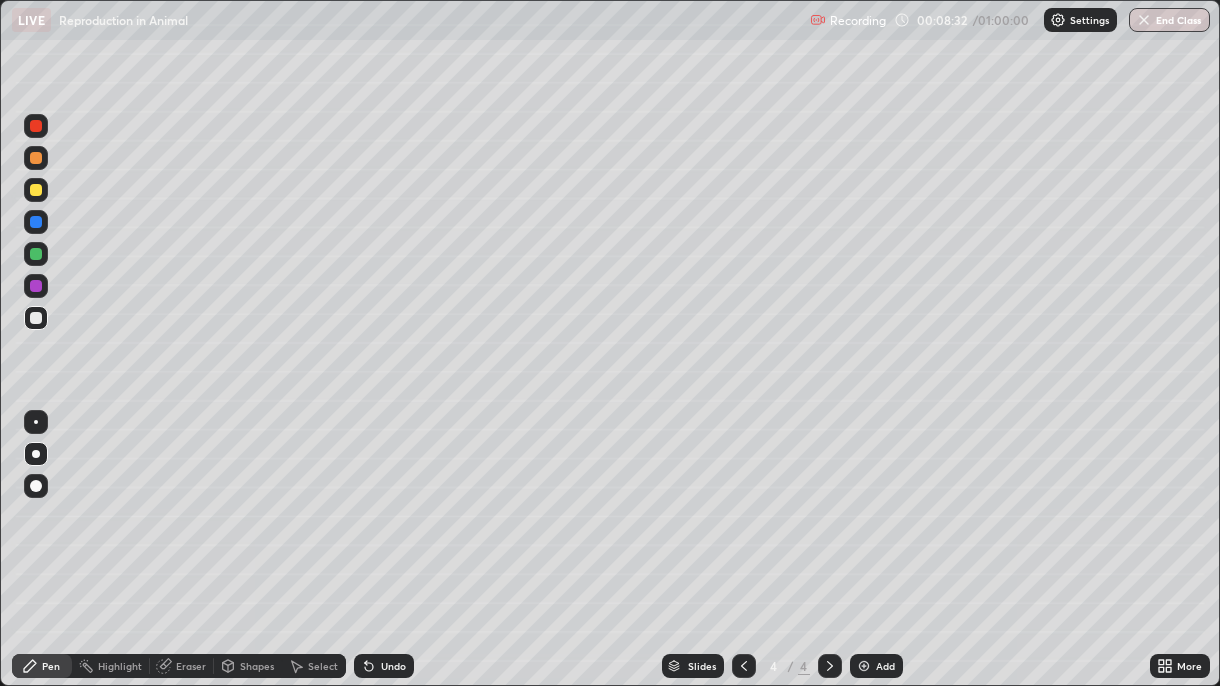 click on "Eraser" at bounding box center (191, 666) 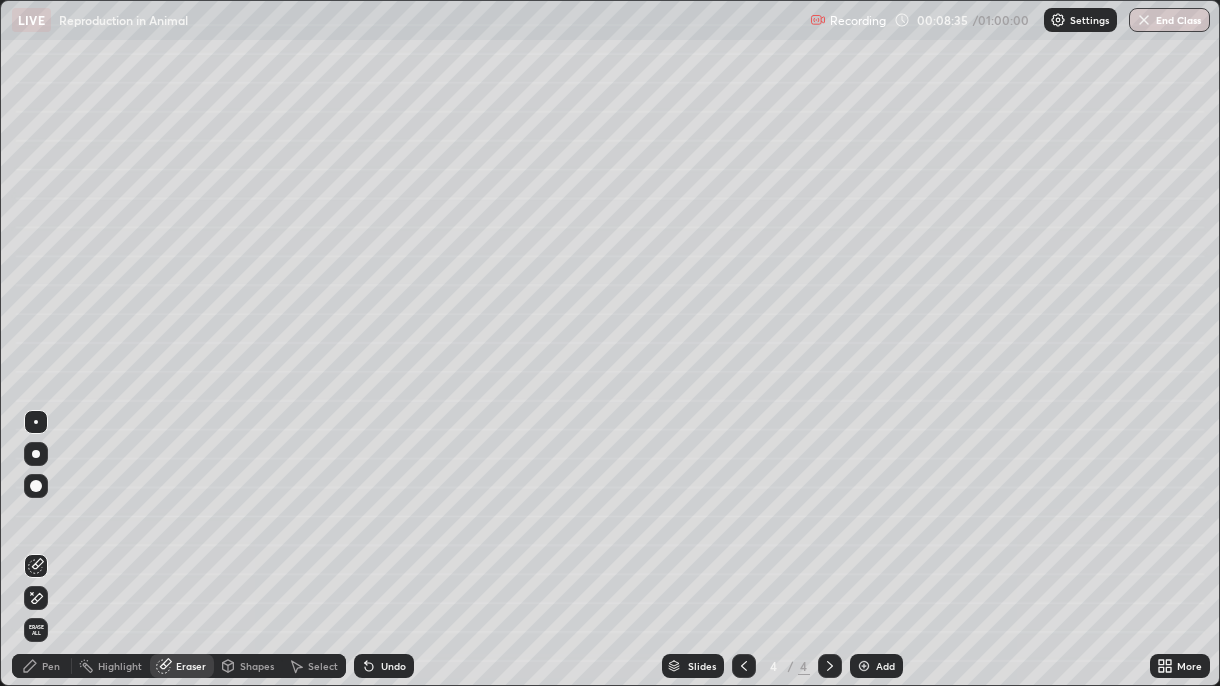 click at bounding box center (36, 486) 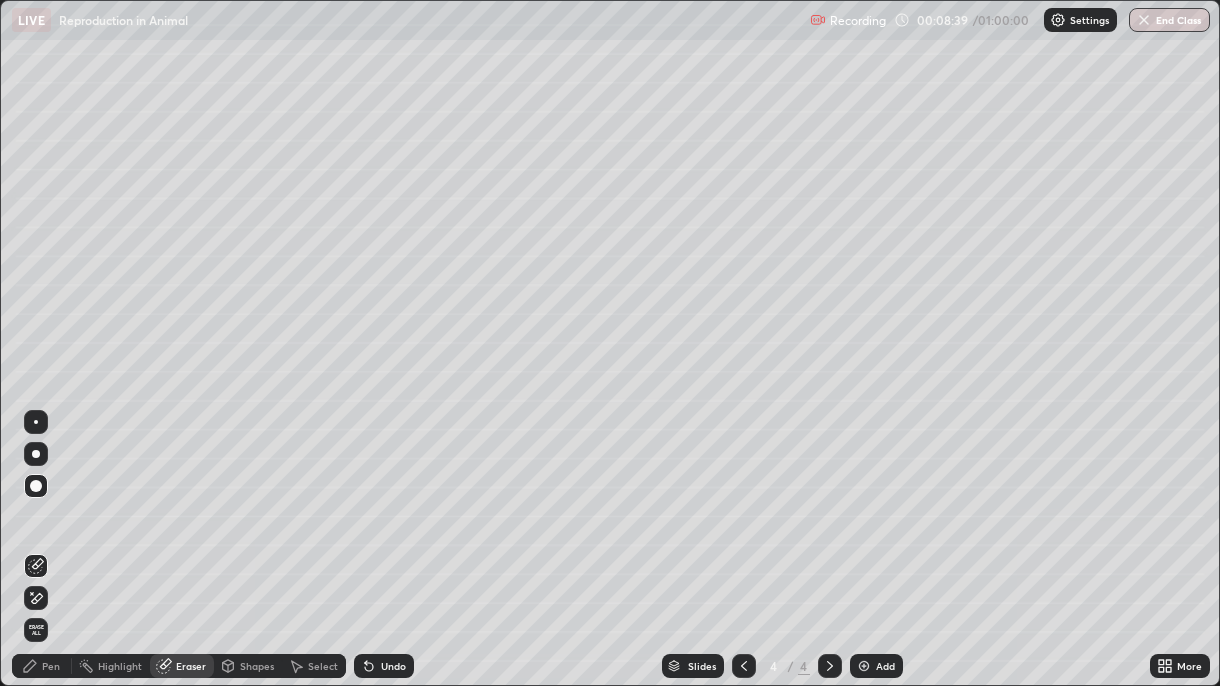 click at bounding box center (36, 422) 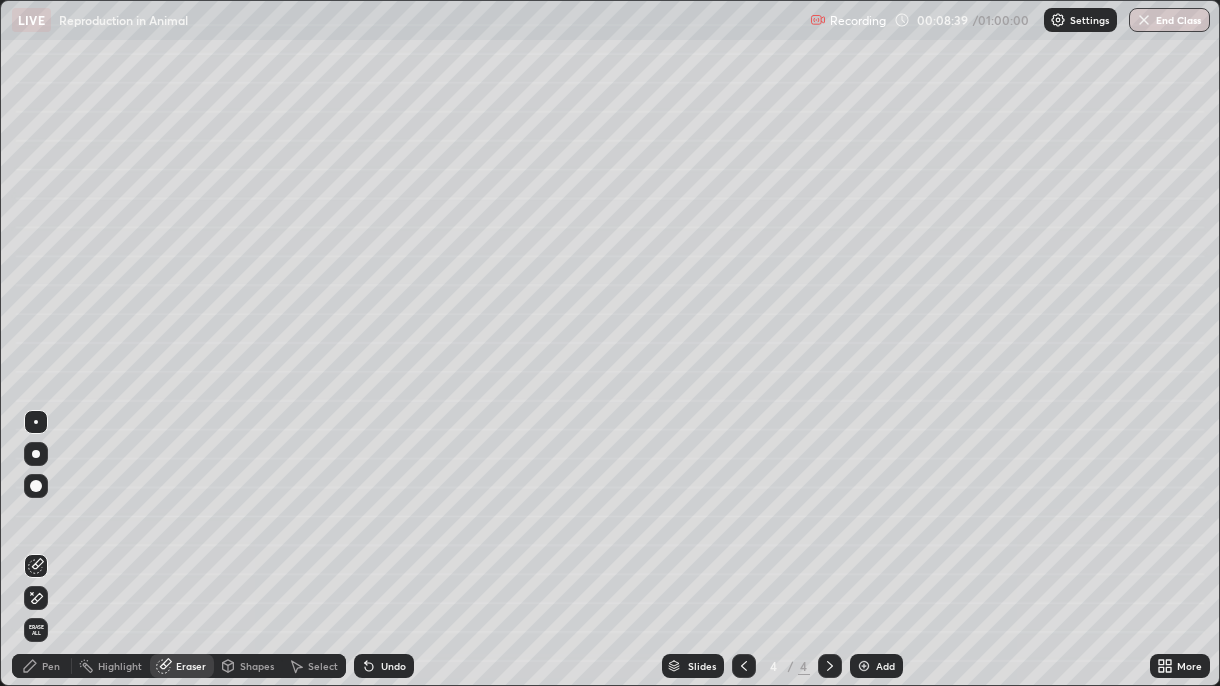 click at bounding box center (36, 454) 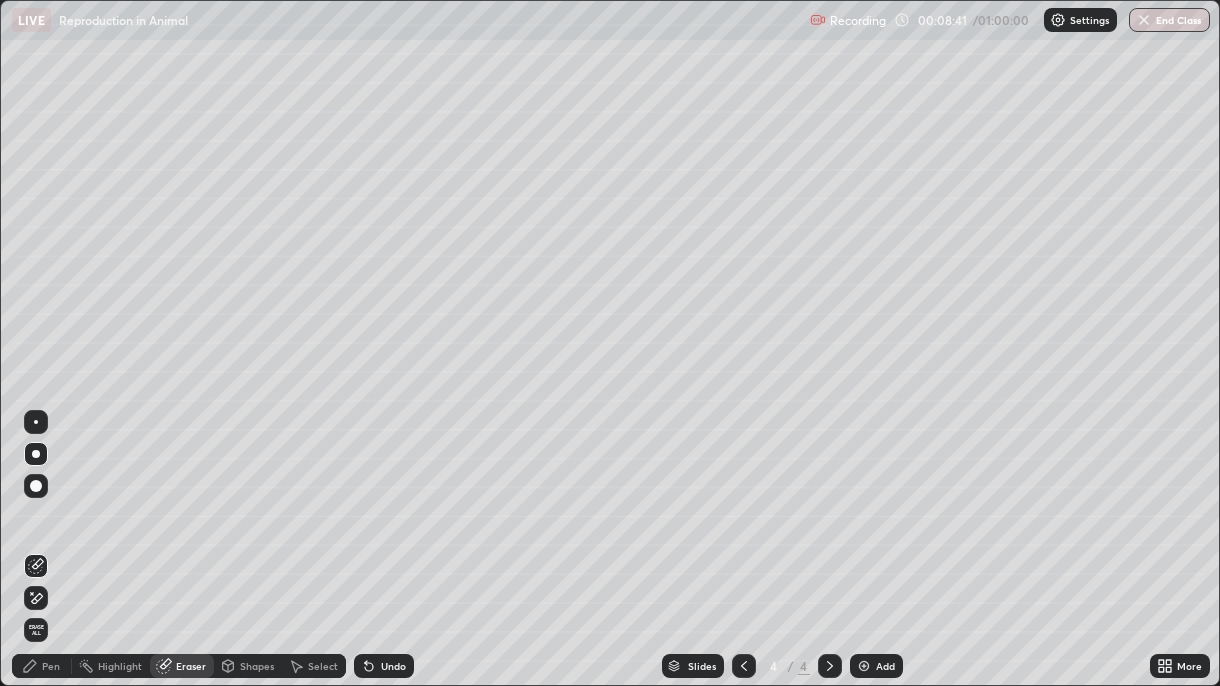 click on "Pen" at bounding box center [51, 666] 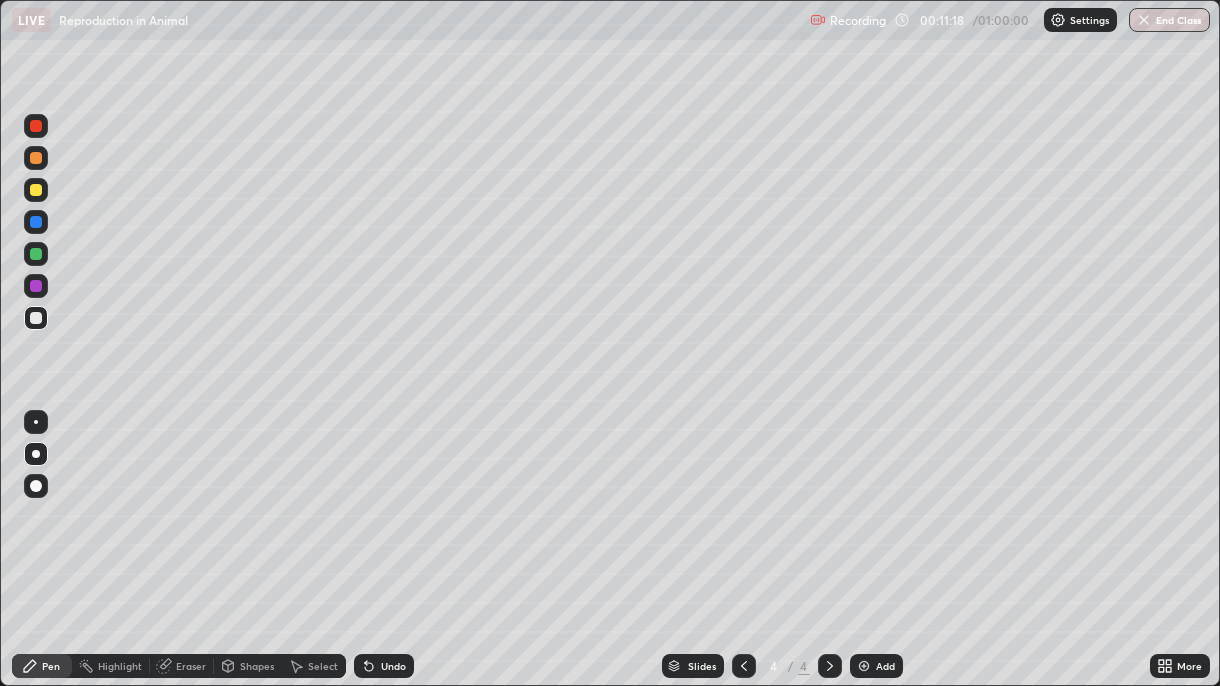 click 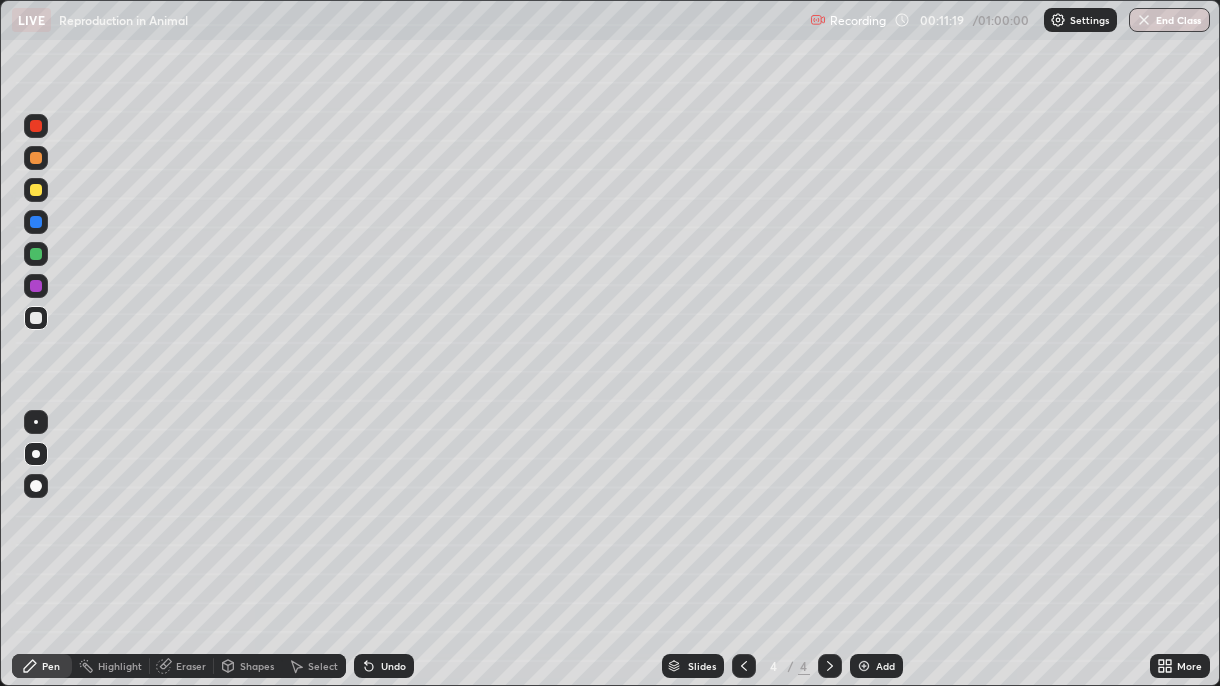 click 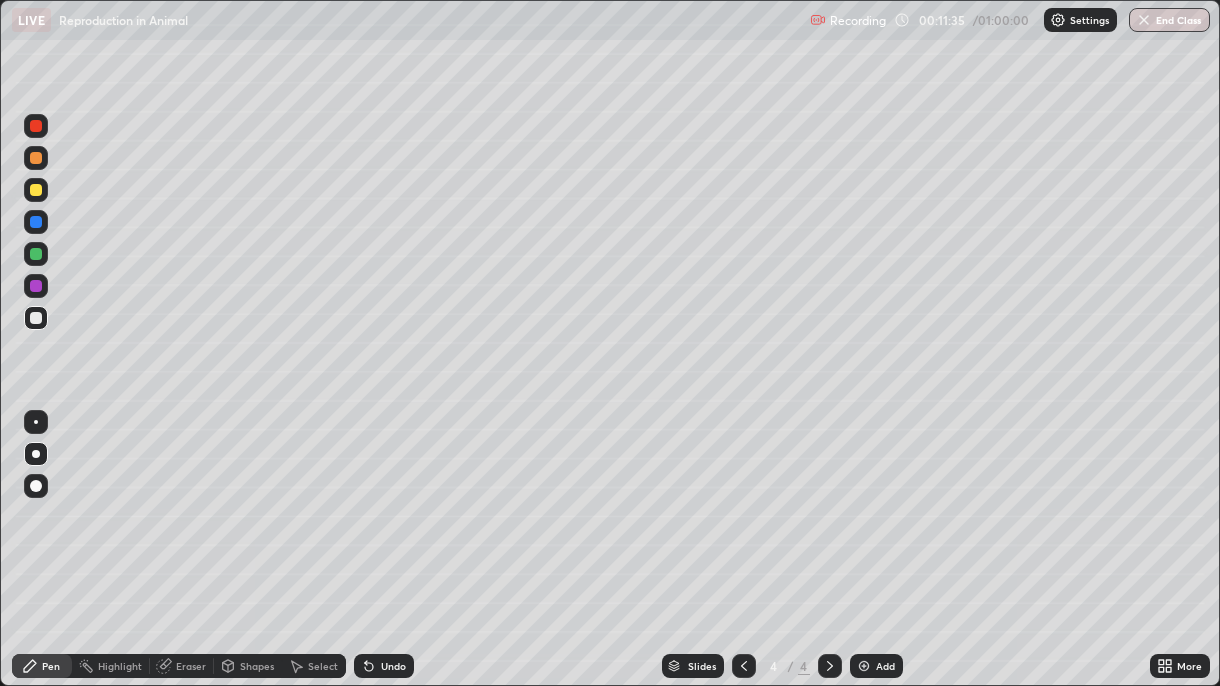 click on "Add" at bounding box center [876, 666] 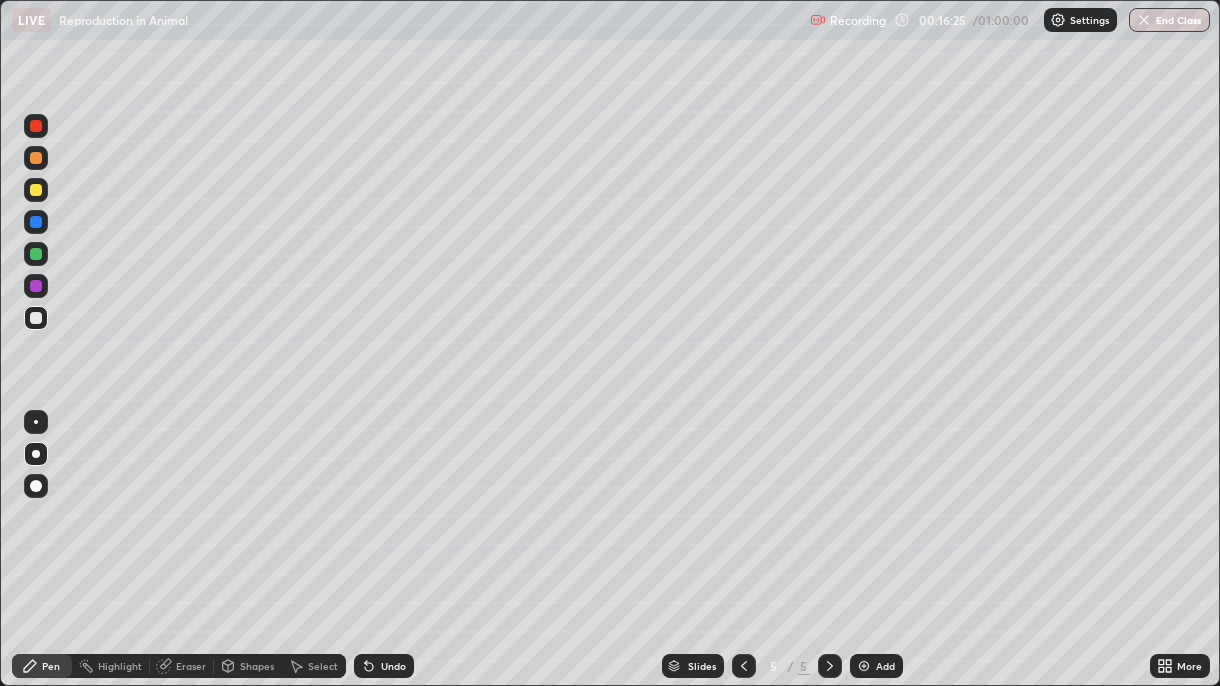 click on "Add" at bounding box center [885, 666] 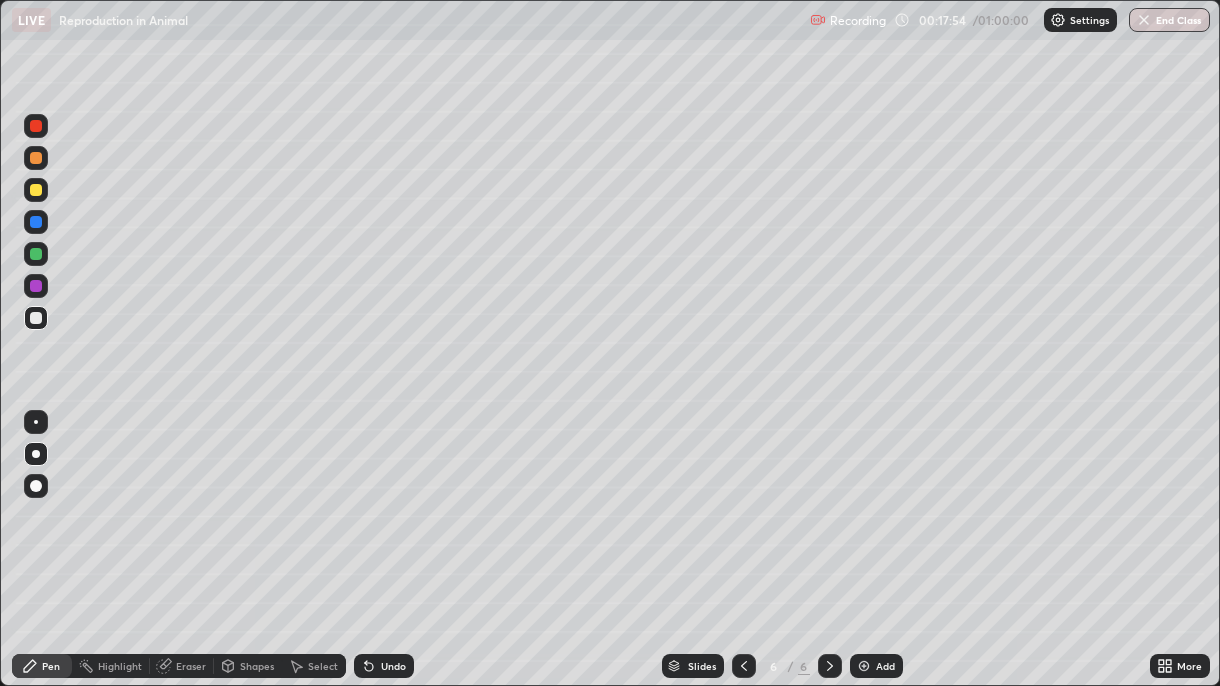 click on "Undo" at bounding box center [393, 666] 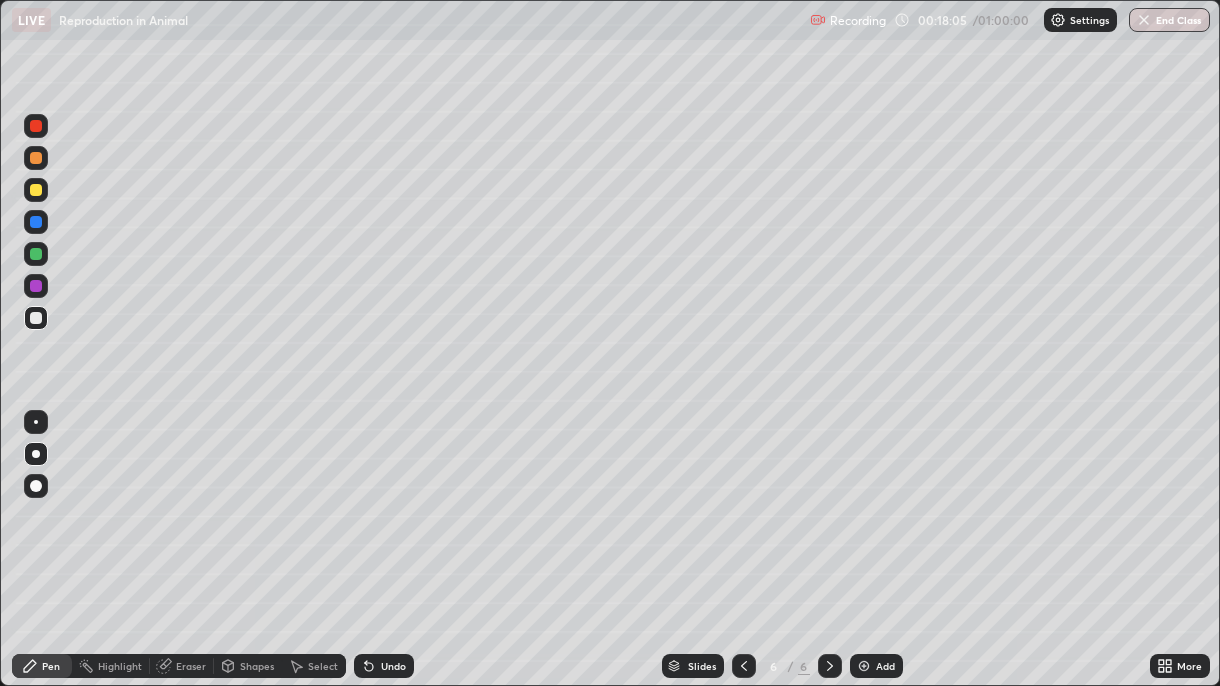click on "Undo" at bounding box center [393, 666] 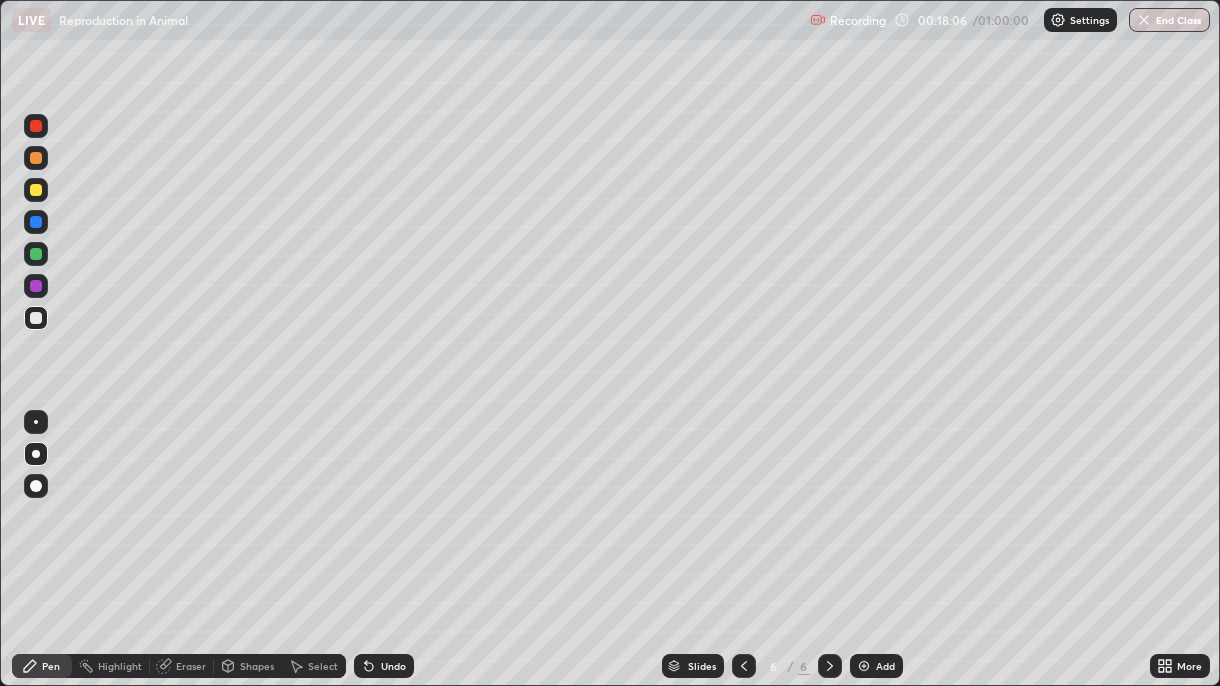 click on "Undo" at bounding box center (393, 666) 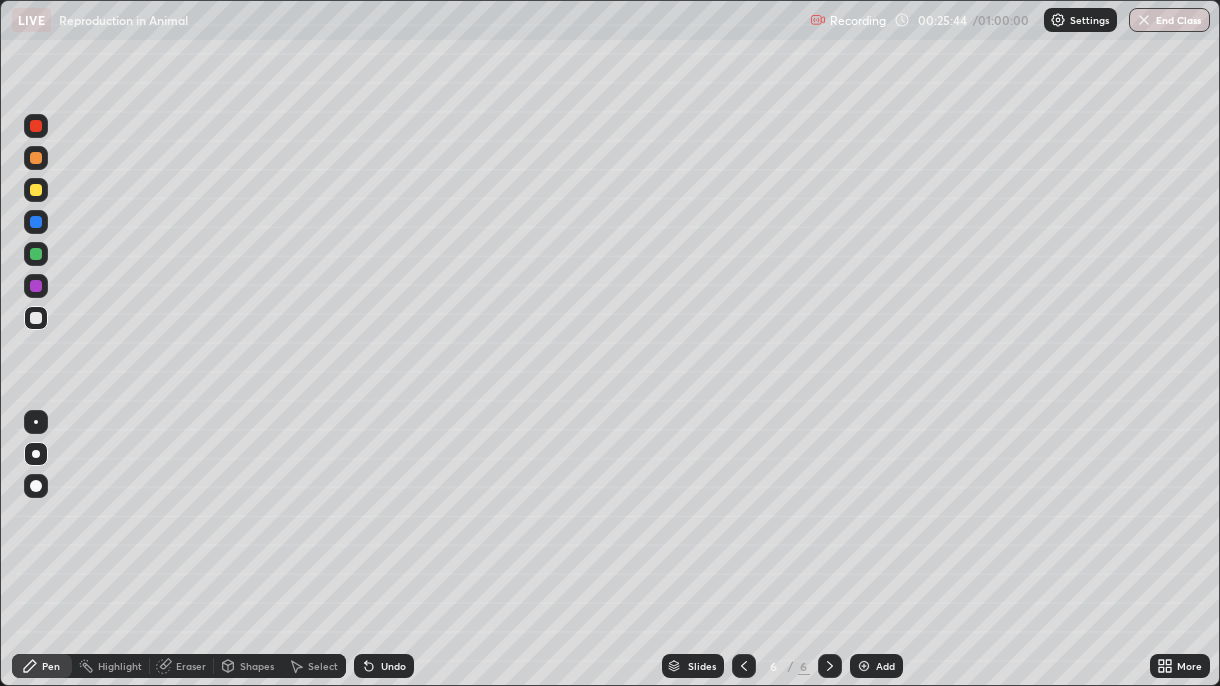 click on "Undo" at bounding box center [393, 666] 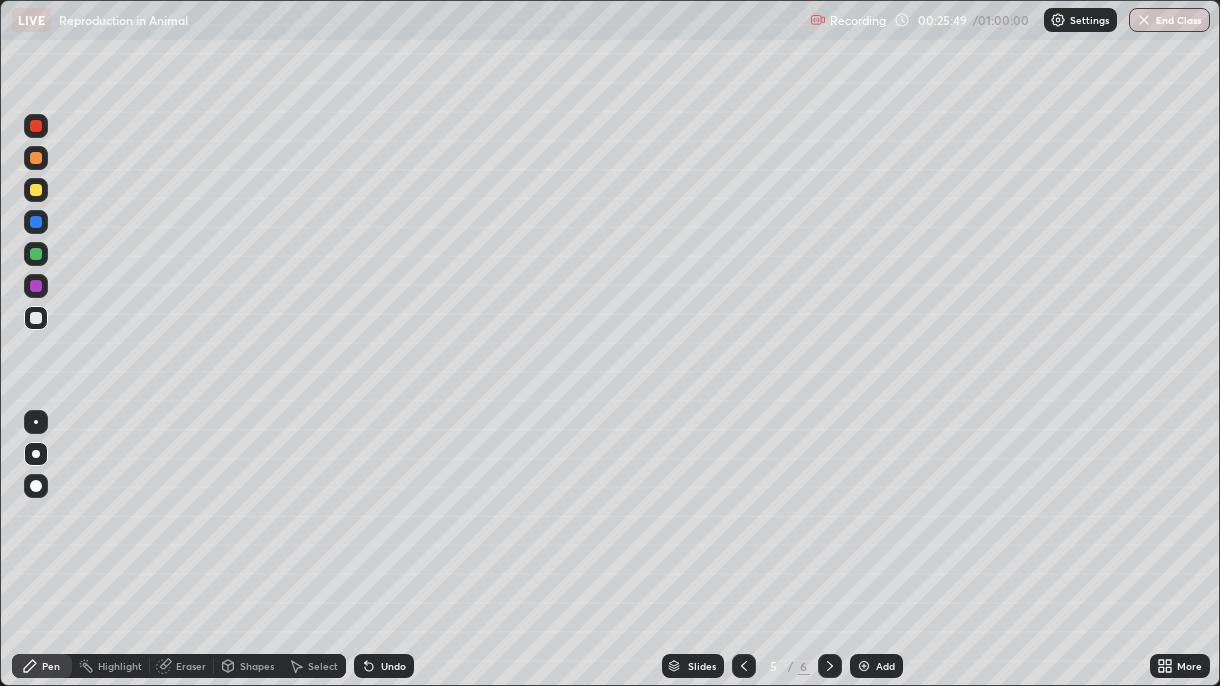 click 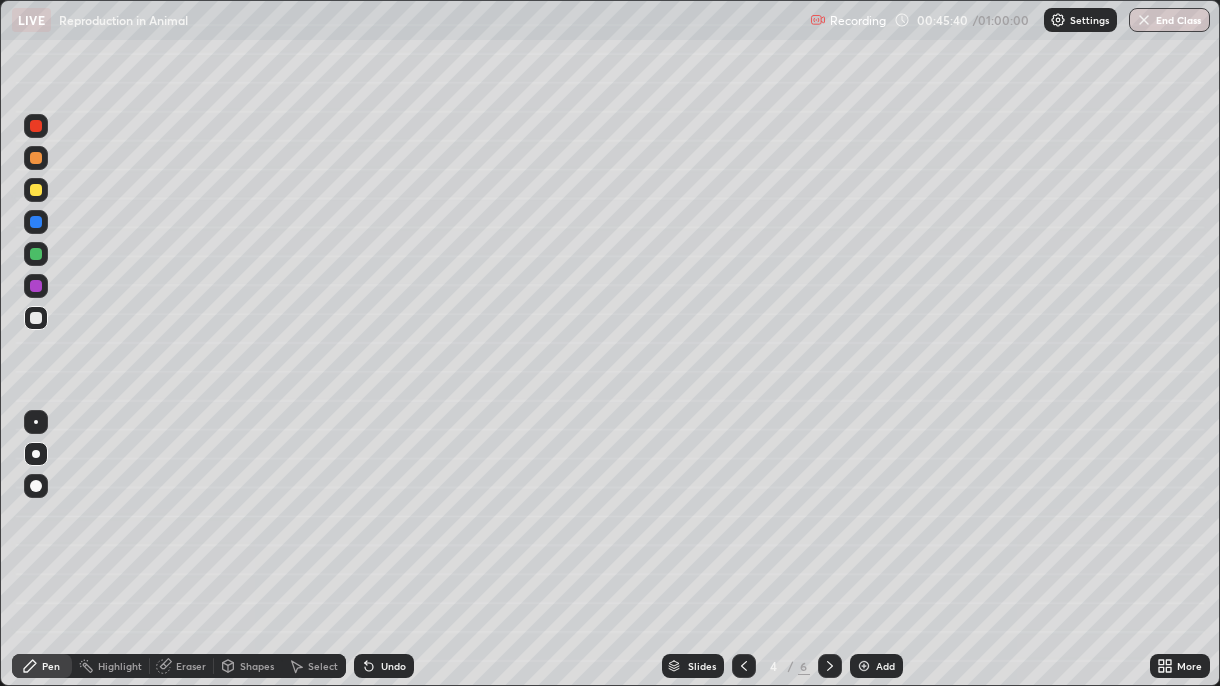 scroll, scrollTop: 99313, scrollLeft: 98780, axis: both 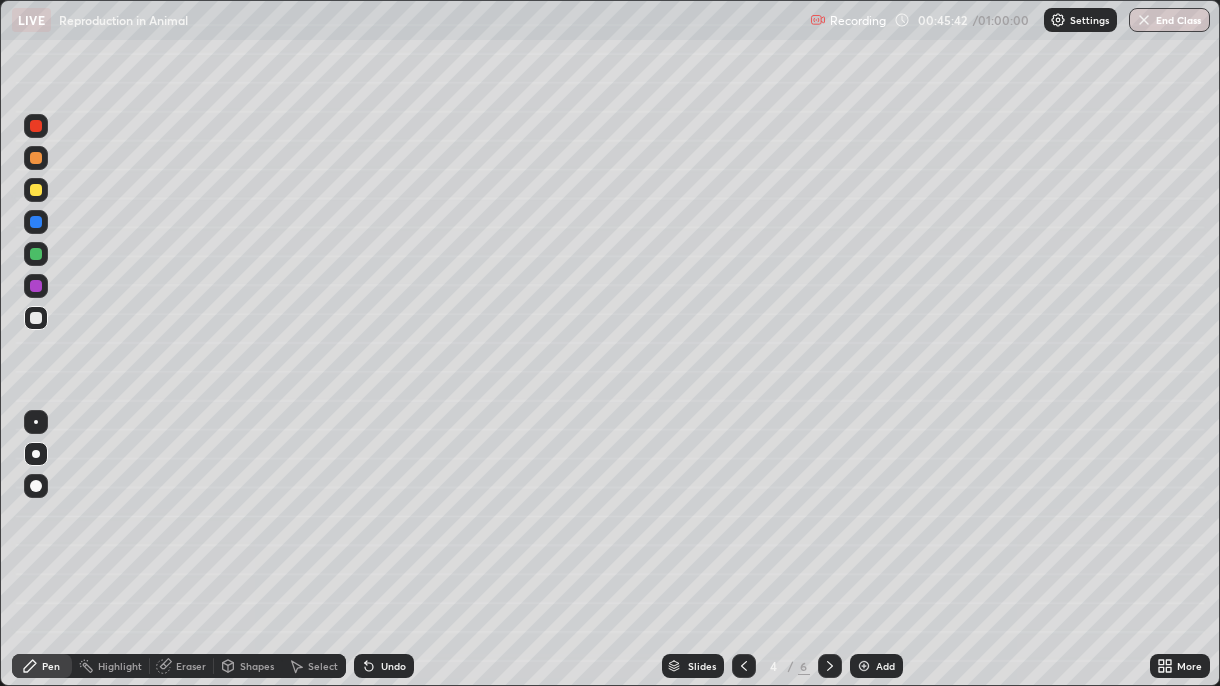 click on "End Class" at bounding box center [1169, 20] 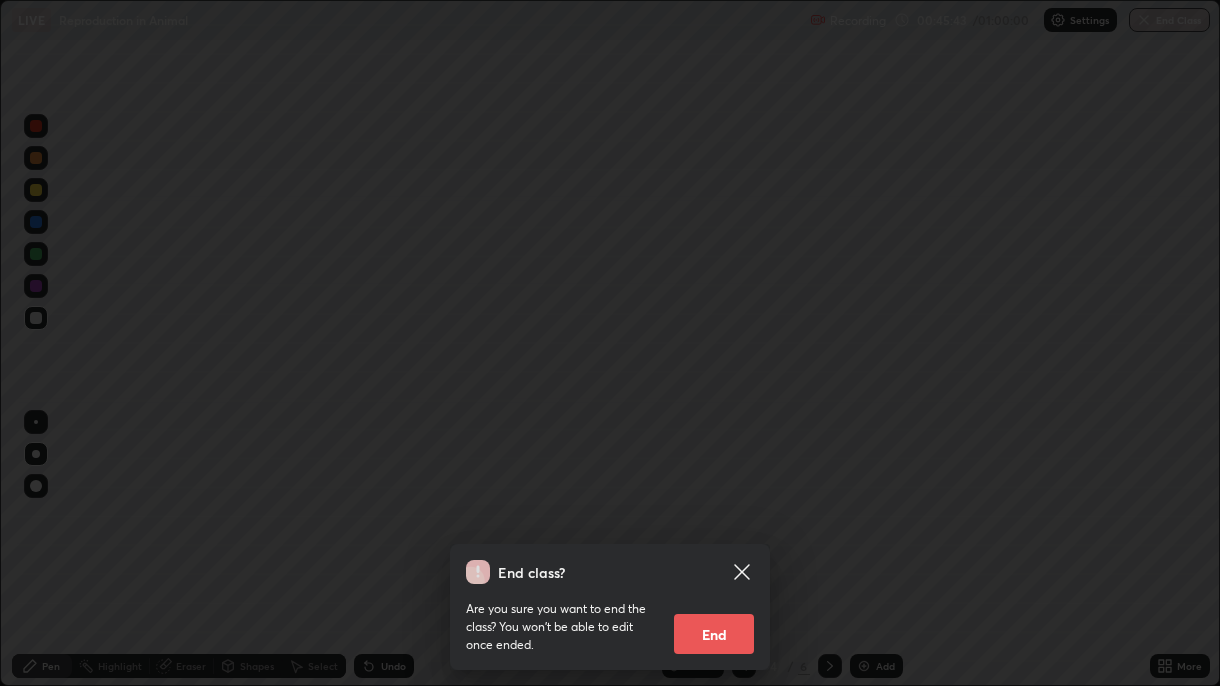 click on "End" at bounding box center [714, 634] 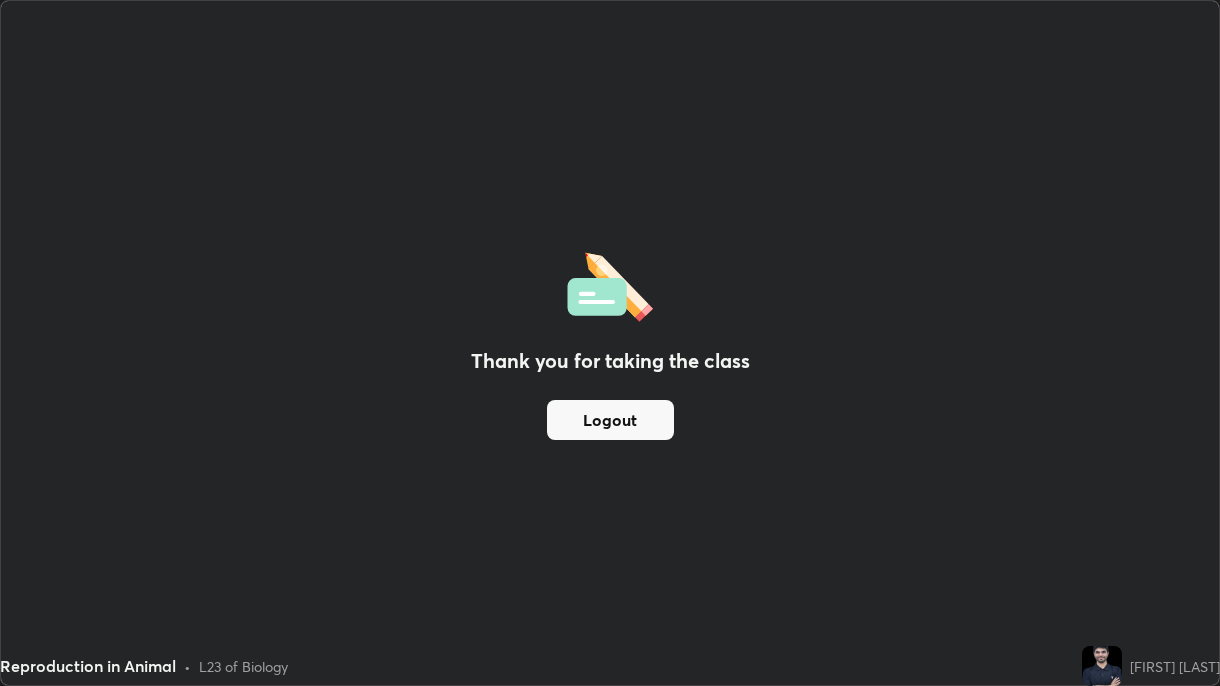 click on "Logout" at bounding box center [610, 420] 